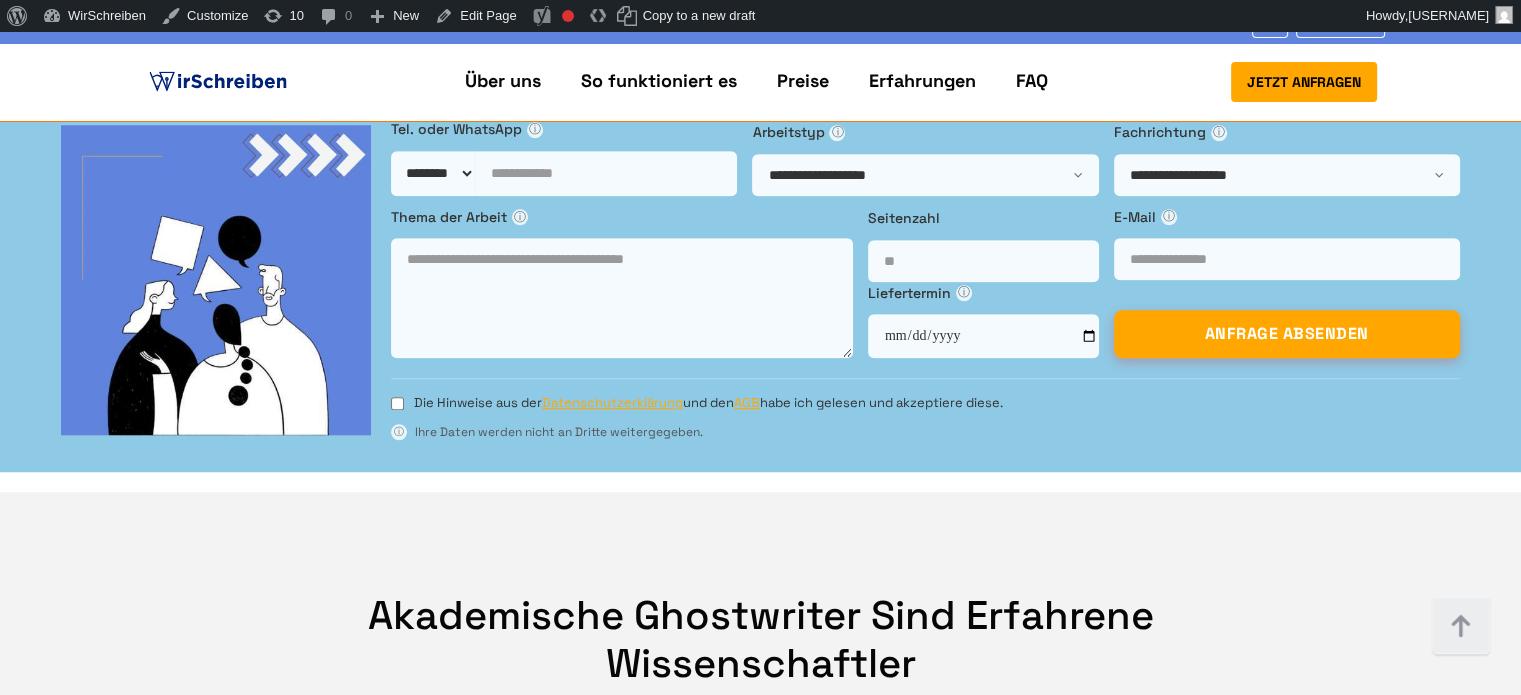 scroll, scrollTop: 1600, scrollLeft: 0, axis: vertical 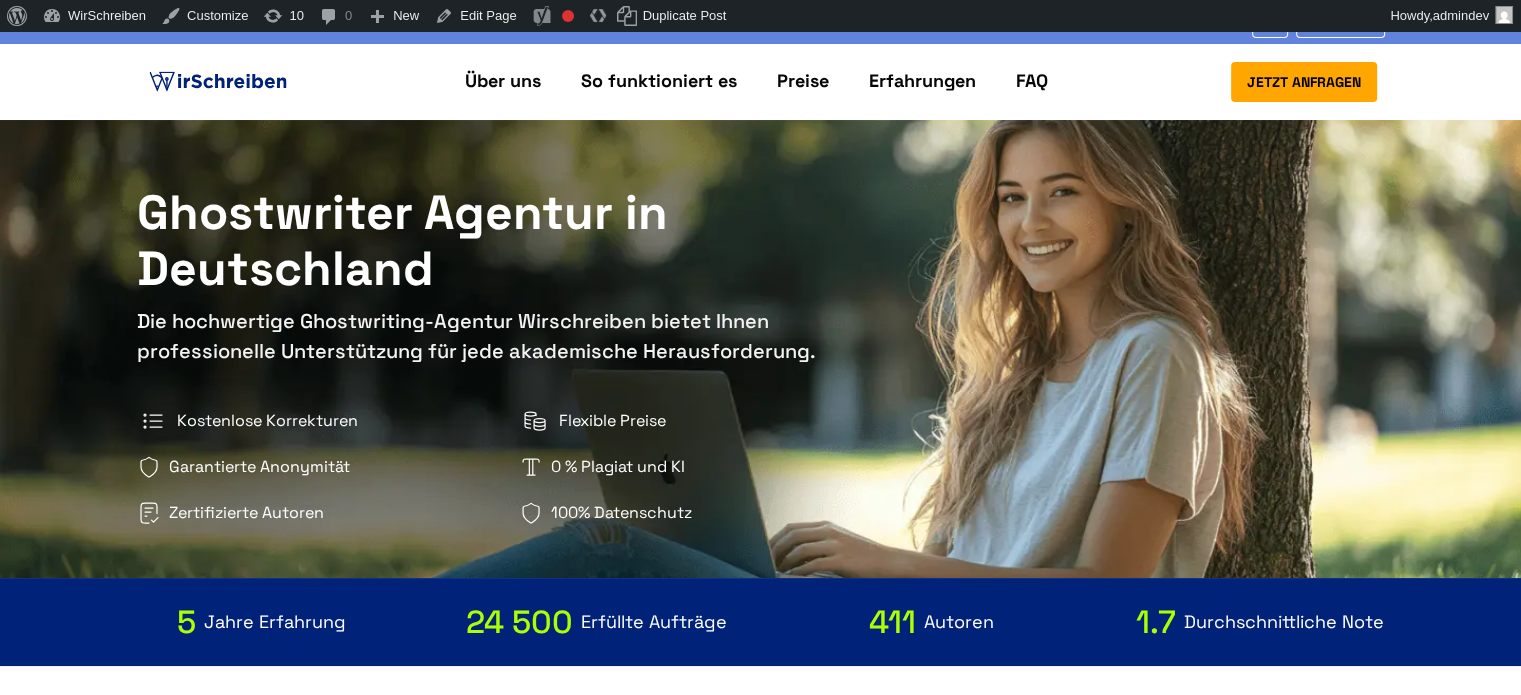 click on "Ghostwriter Agentur in Deutschland" at bounding box center [494, 241] 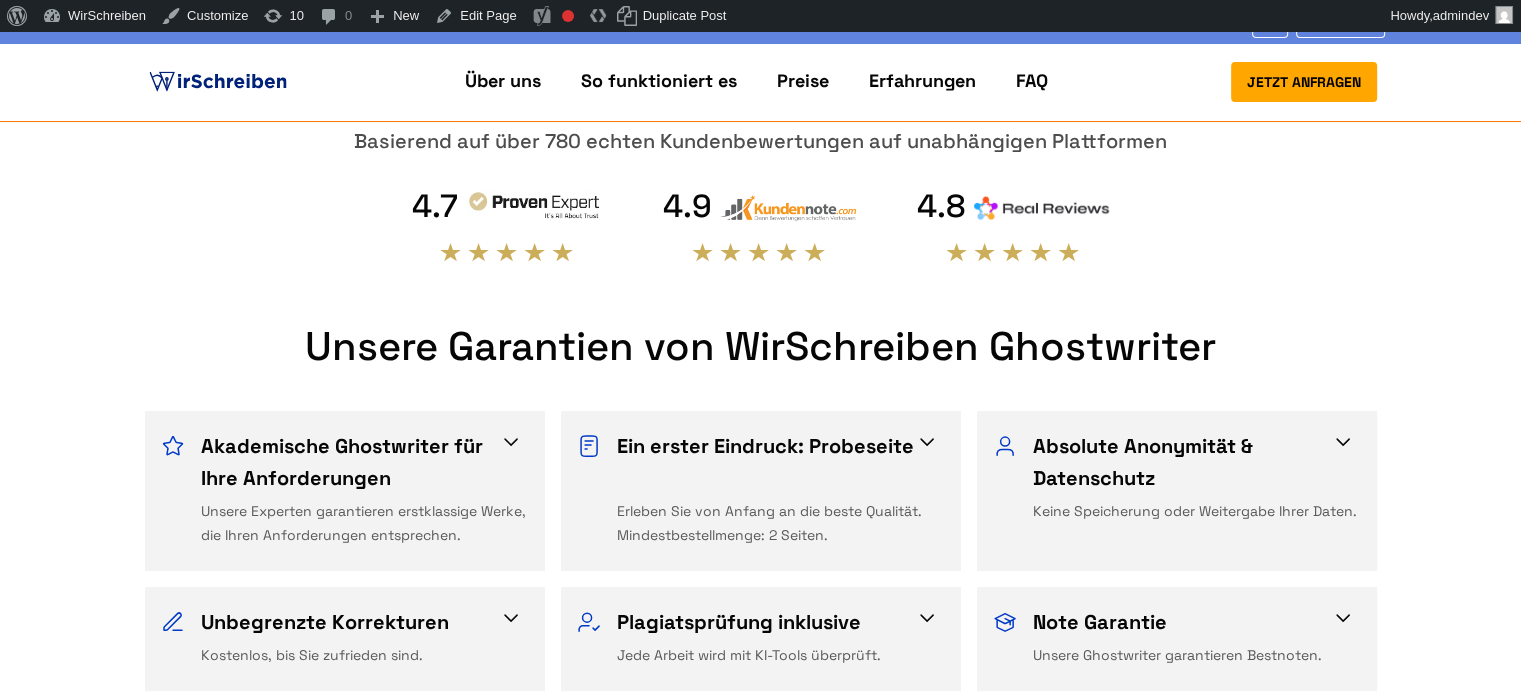 scroll, scrollTop: 1100, scrollLeft: 0, axis: vertical 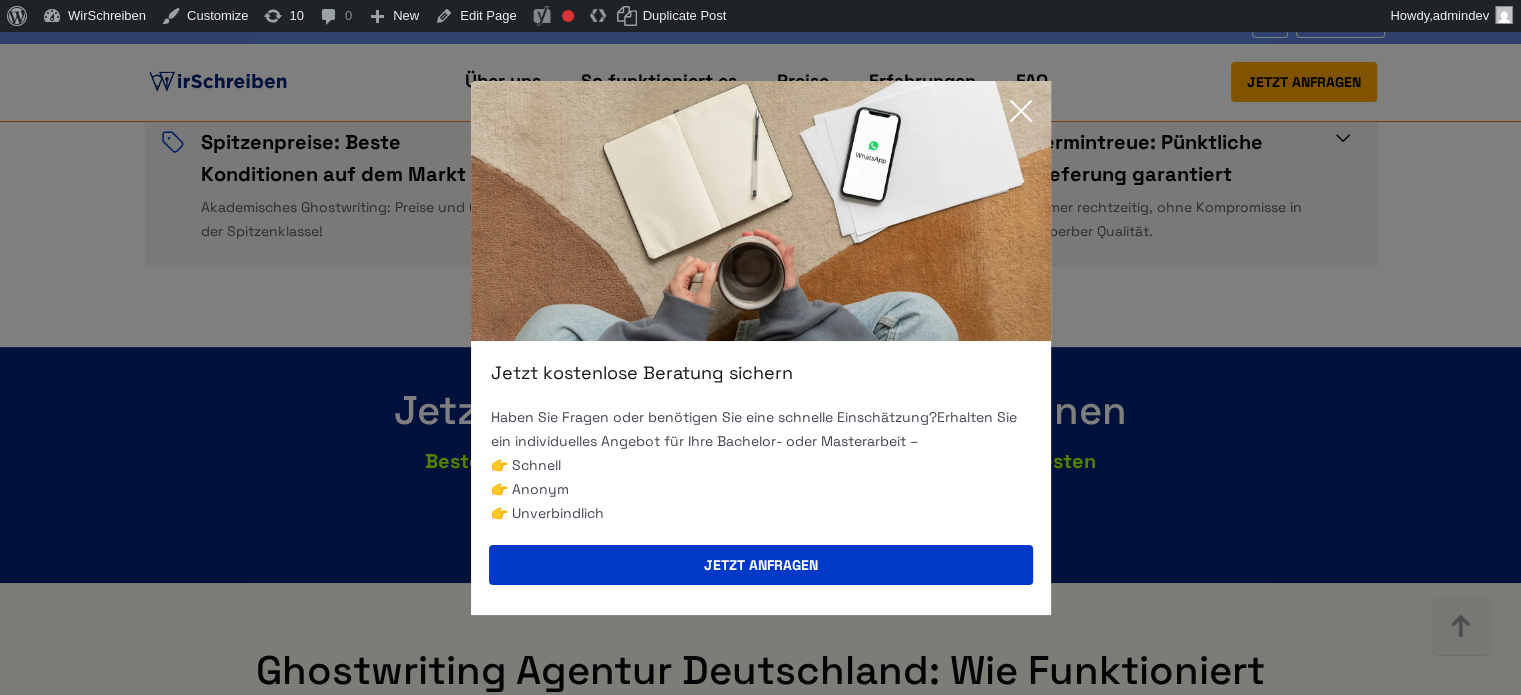 click 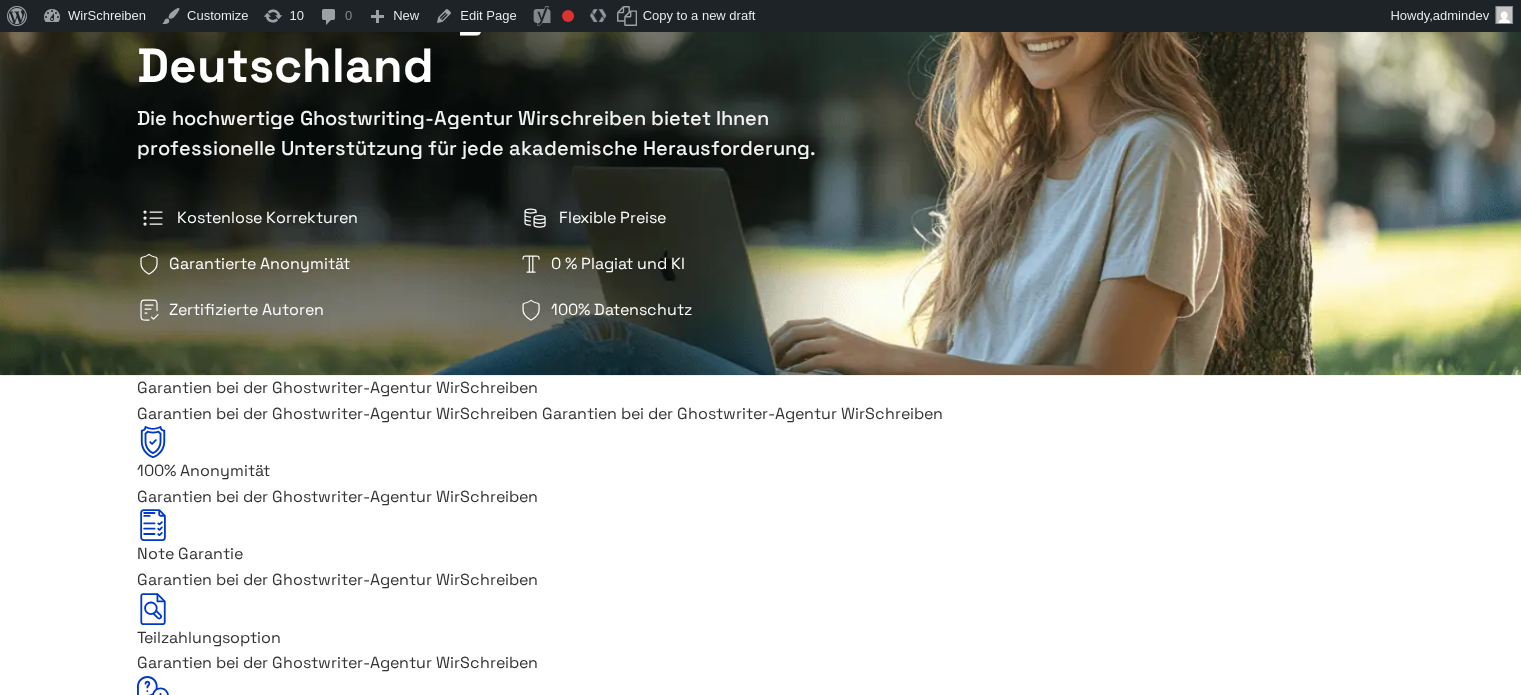 scroll, scrollTop: 200, scrollLeft: 0, axis: vertical 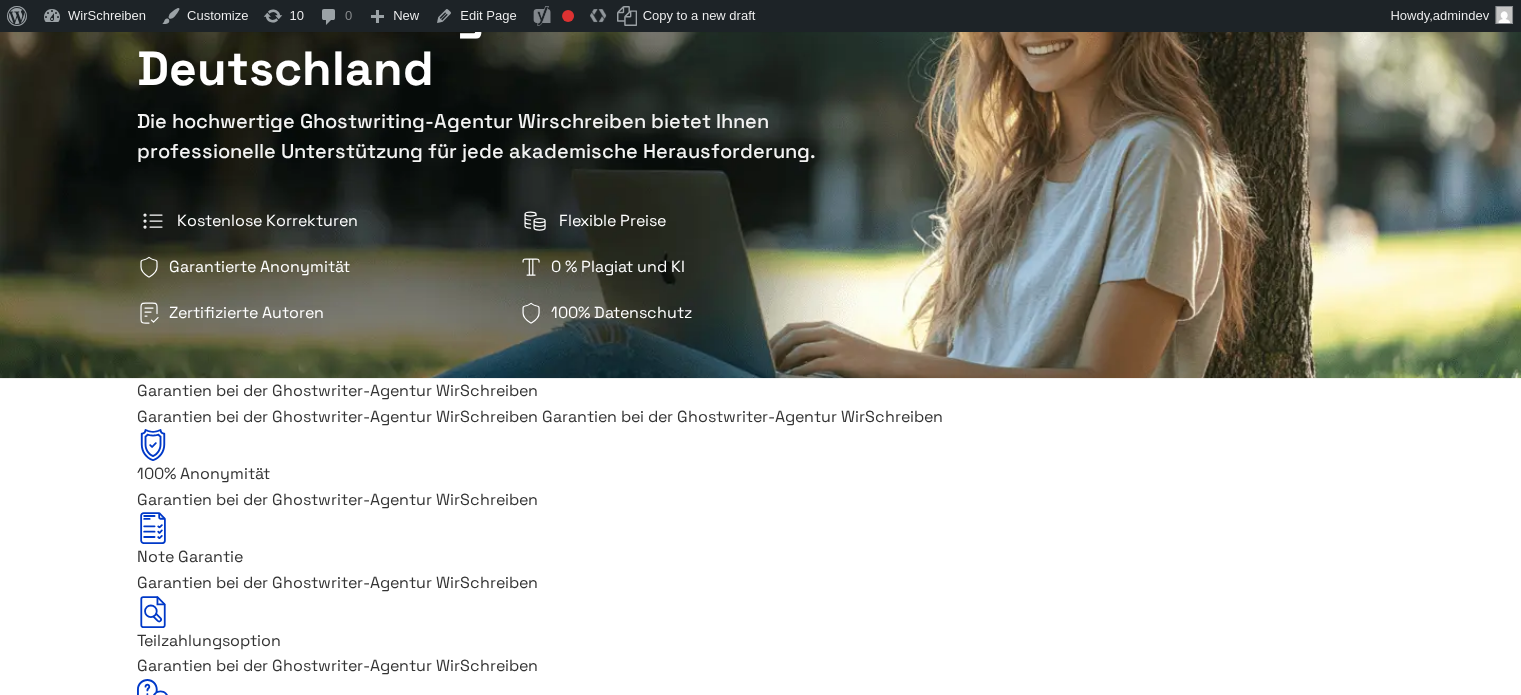 click on "Ghostwriter Agentur in Deutschland
Die hochwertige Ghostwriting-Agentur Wirschreiben bietet Ihnen professionelle Unterstützung für jede akademische Herausforderung.
Kostenlose Korrekturen
Flexible Preise" at bounding box center [760, 149] 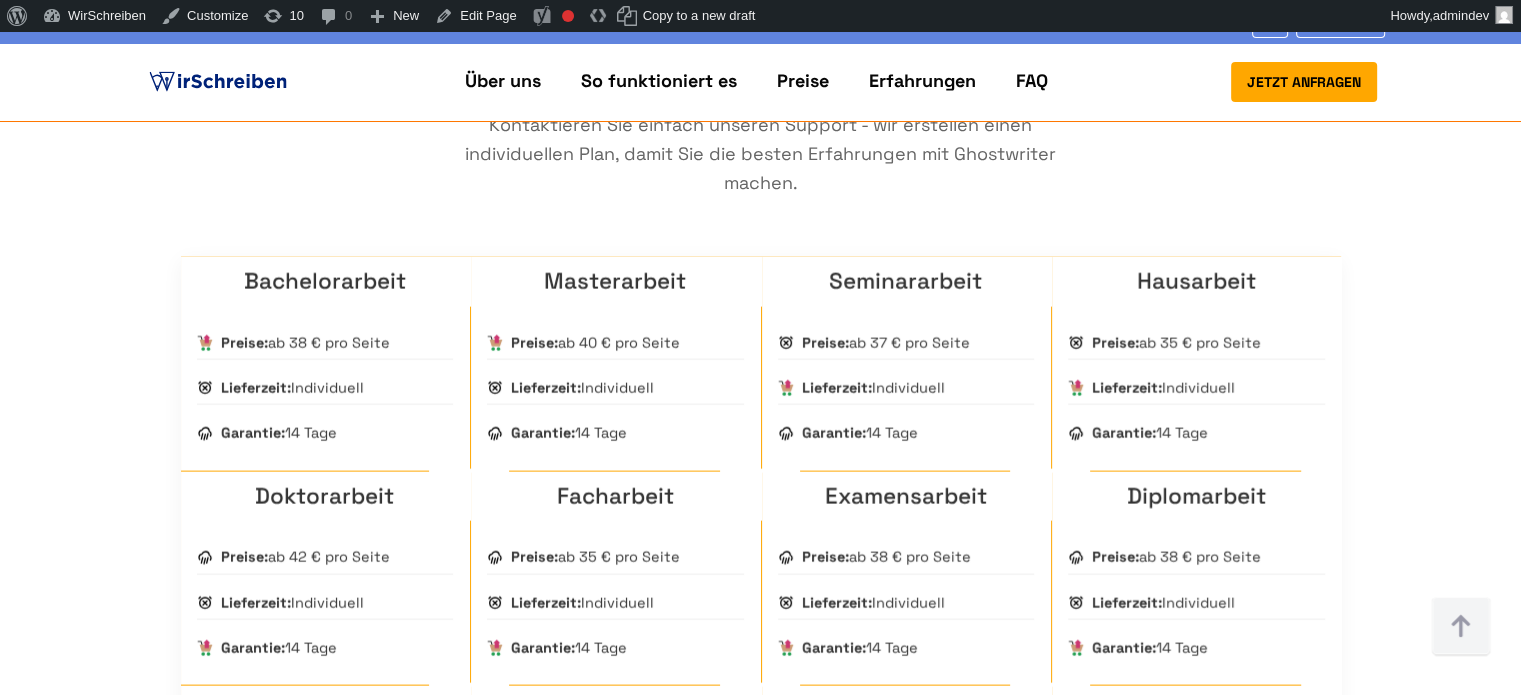 scroll, scrollTop: 4200, scrollLeft: 0, axis: vertical 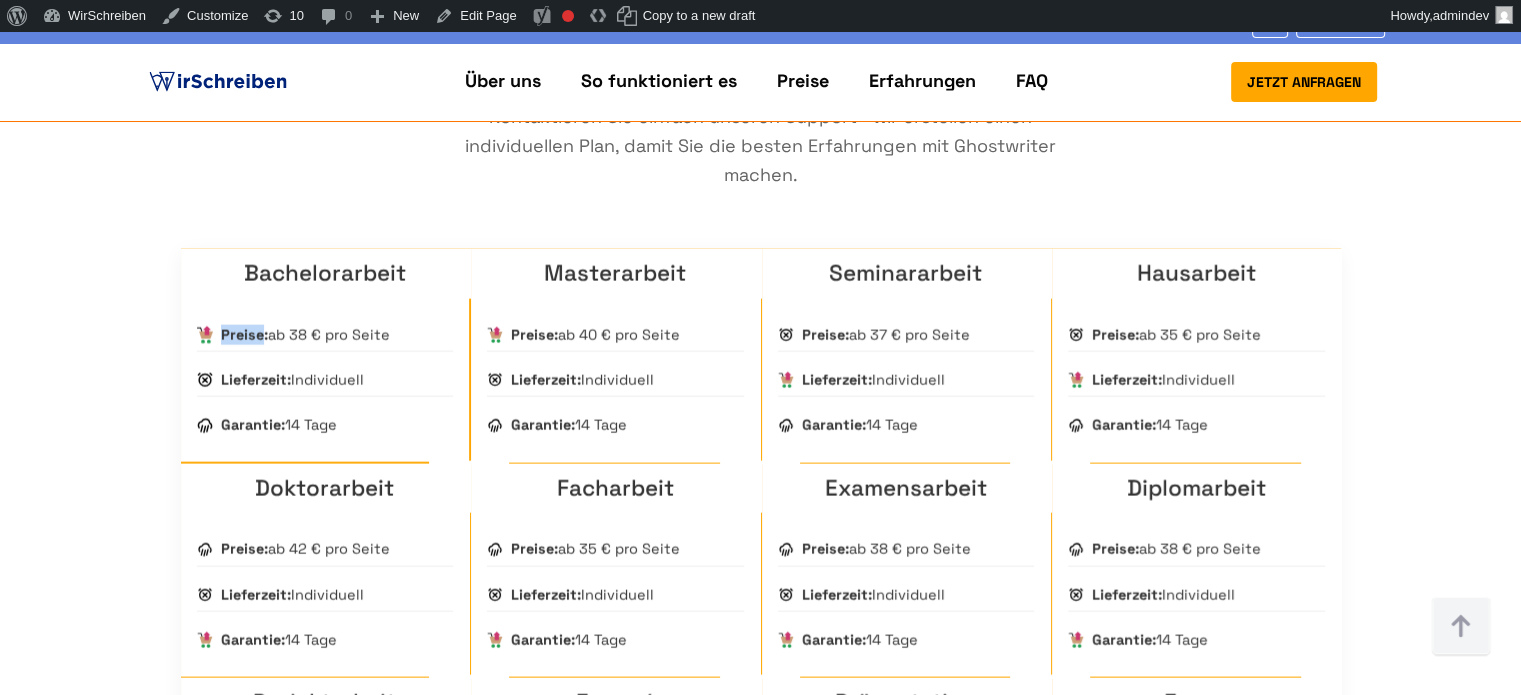 drag, startPoint x: 262, startPoint y: 292, endPoint x: 223, endPoint y: 295, distance: 39.115215 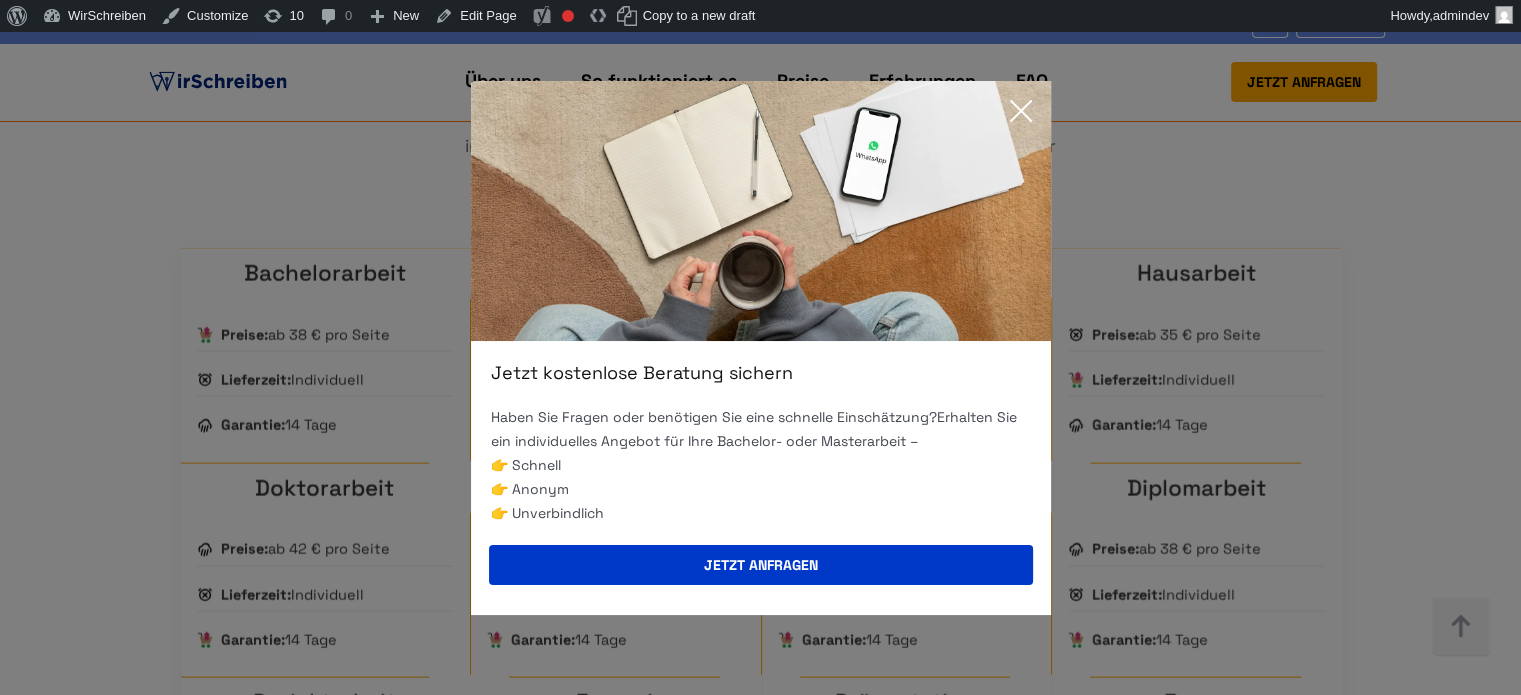 click on "Jetzt kostenlose Beratung sichern
Haben Sie Fragen oder benötigen Sie eine schnelle Einschätzung?
Erhalten Sie ein individuelles Angebot für Ihre Bachelor- oder Masterarbeit –
👉 Schnell
👉 Anonym
👉 Unverbindlich
Jetzt anfragen" at bounding box center (760, 347) 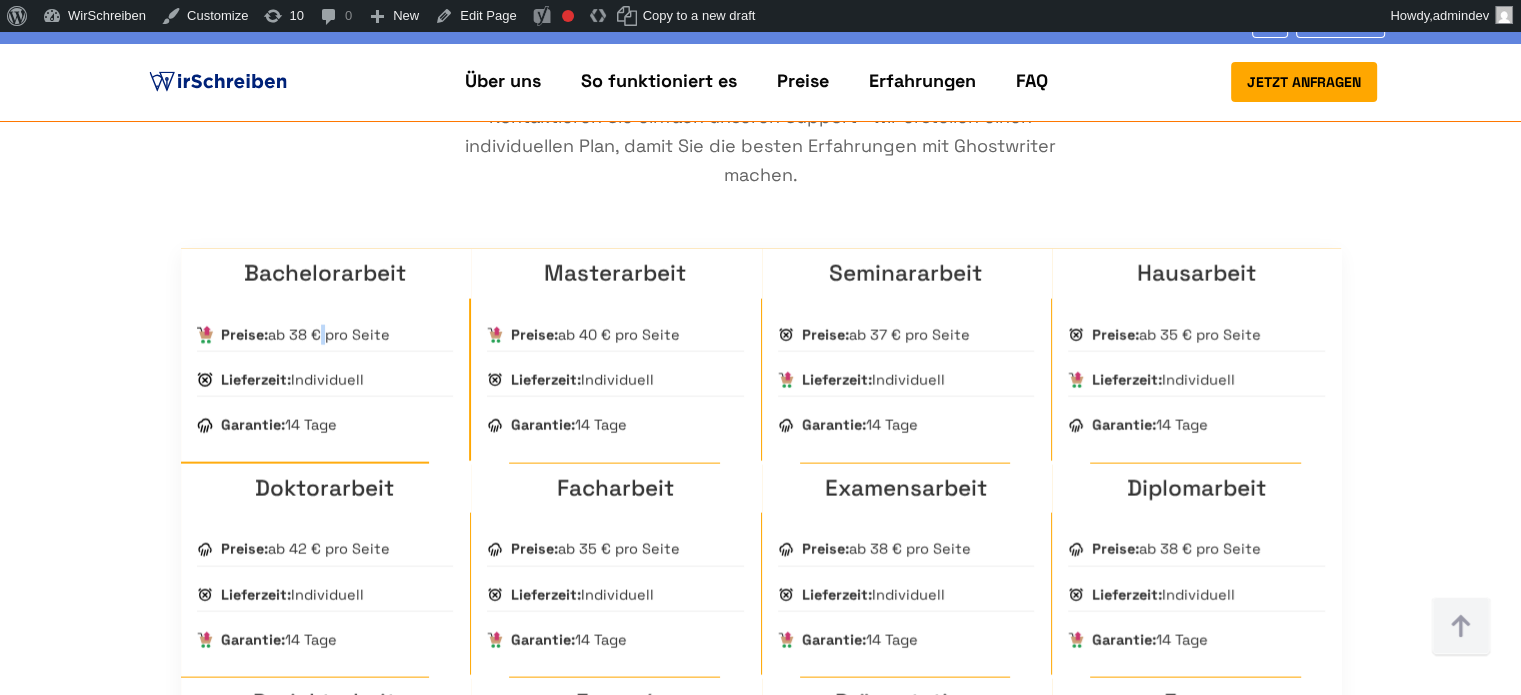 click on "Preise:  ab 38 € pro Seite" at bounding box center [305, 335] 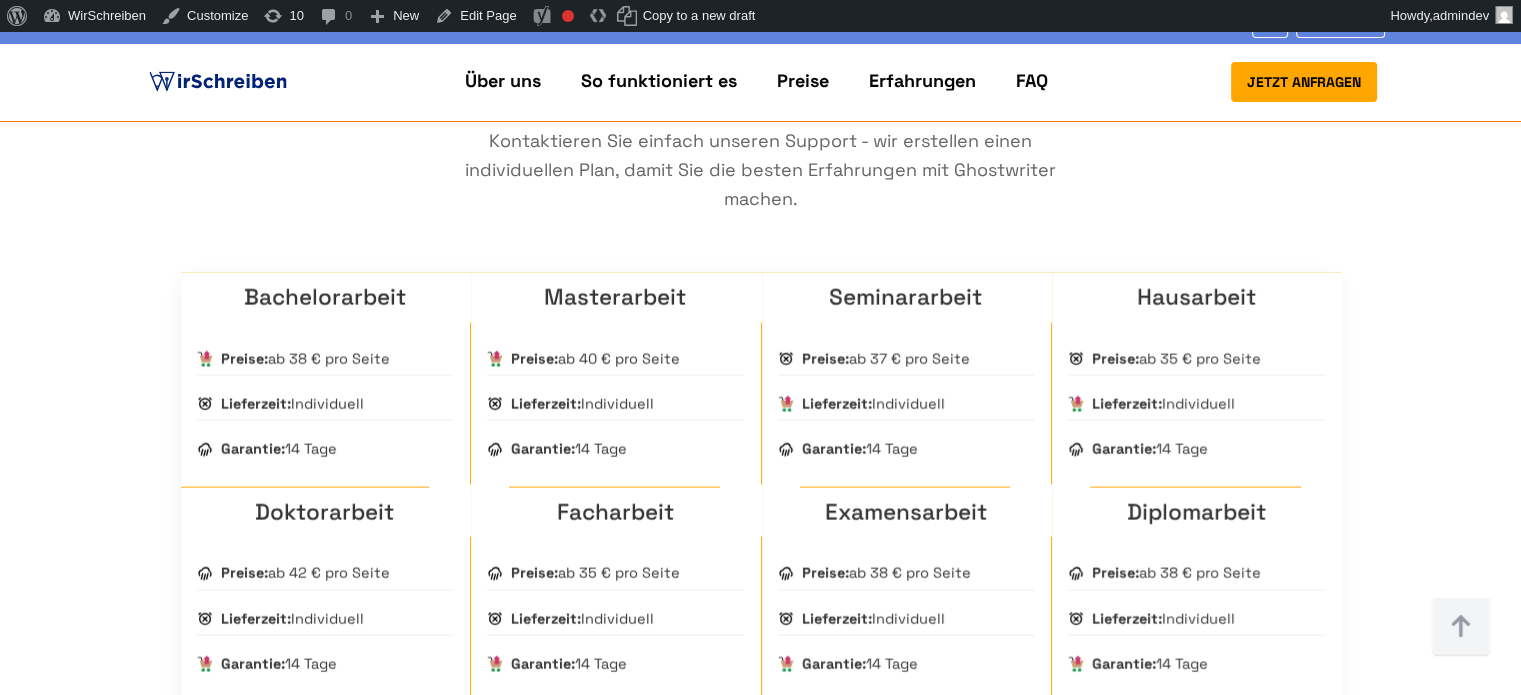 scroll, scrollTop: 4200, scrollLeft: 0, axis: vertical 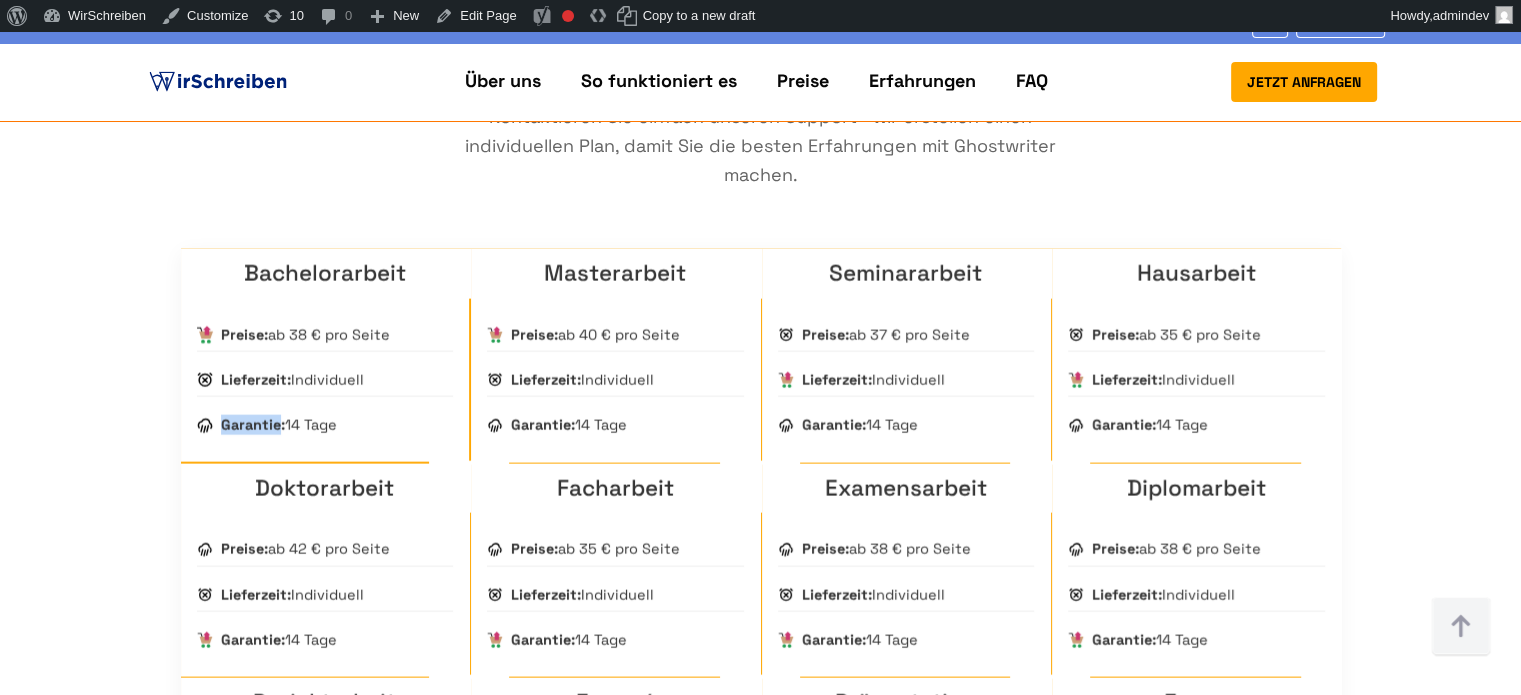 drag, startPoint x: 276, startPoint y: 384, endPoint x: 222, endPoint y: 392, distance: 54.589375 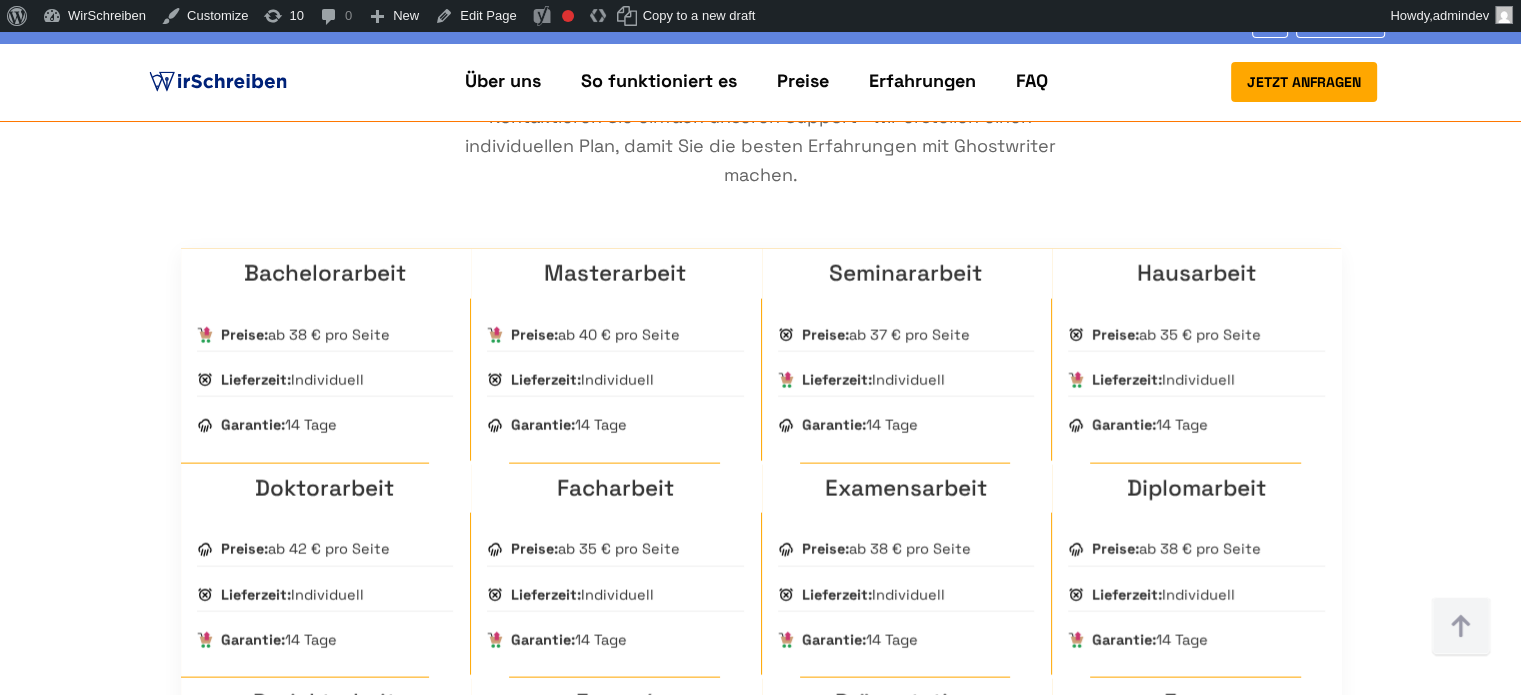 click on "Unsere Leistungen in der Ghostwriter-Agentur
Der Ghostwriter-Preis pro Seite hängt vom Arbeitstyp, dem Fachbereich, der erforderlichen Forschungstiefe, dem Schwierigkeitsgrad, dem Umfang der akademischen Arbeit sowie vom akademischen Niveau des Autos, vom Abgabetermin ab. Kontaktieren Sie einfach unseren Support - wir erstellen einen individuellen Plan, damit Sie die besten Erfahrungen mit Ghostwriter machen.
Bachelorarbeit
Preise:  ab 38 € pro Seite
Lieferzeit: Essay" at bounding box center [760, 452] 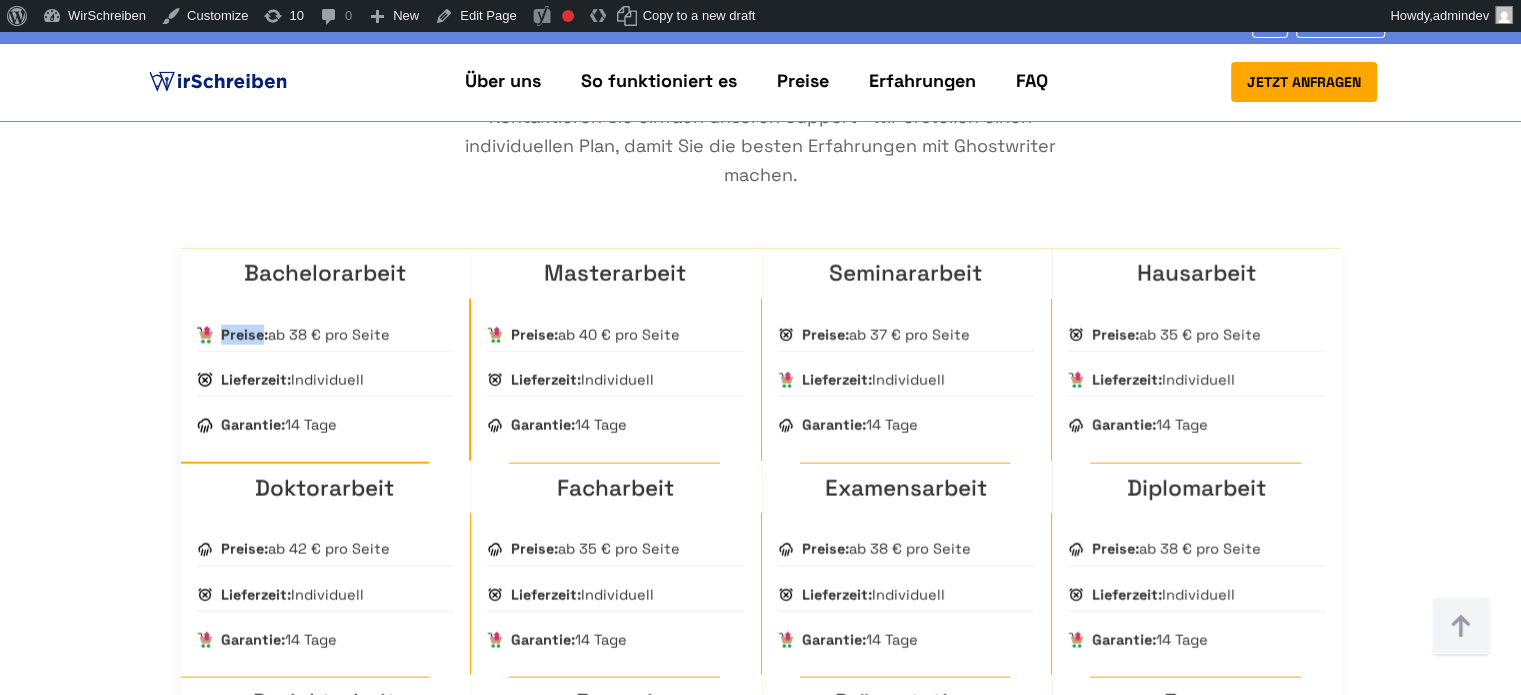 drag, startPoint x: 260, startPoint y: 291, endPoint x: 223, endPoint y: 291, distance: 37 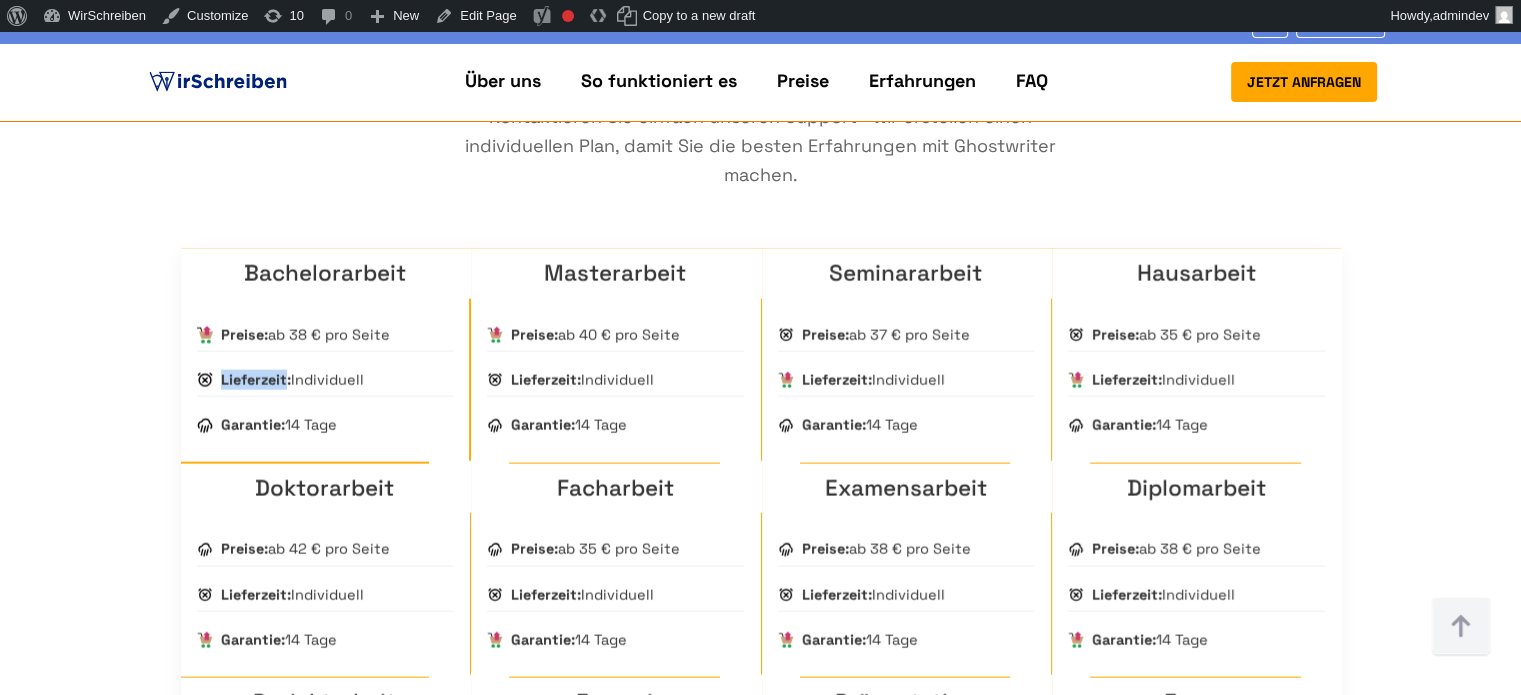 drag, startPoint x: 285, startPoint y: 339, endPoint x: 220, endPoint y: 339, distance: 65 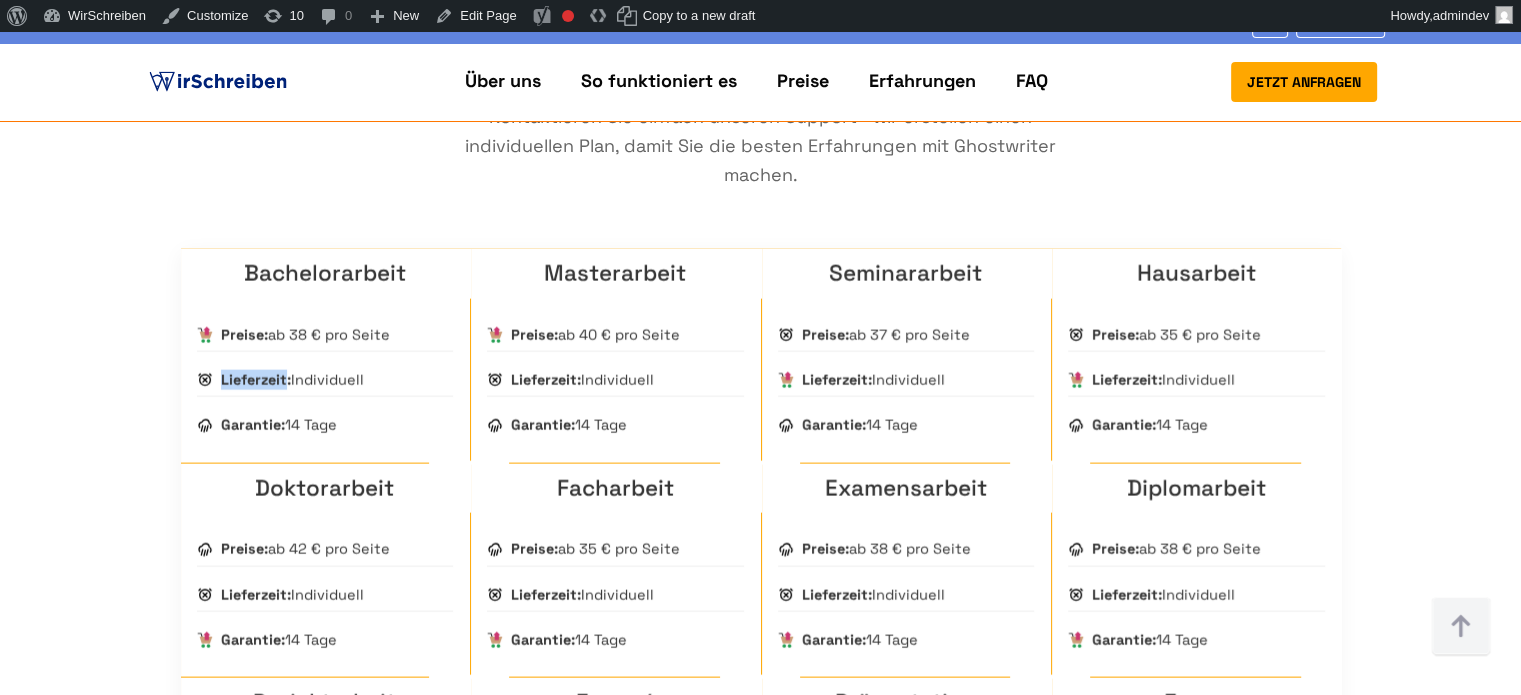click on "Unsere Leistungen in der Ghostwriter-Agentur
Der Ghostwriter-Preis pro Seite hängt vom Arbeitstyp, dem Fachbereich, der erforderlichen Forschungstiefe, dem Schwierigkeitsgrad, dem Umfang der akademischen Arbeit sowie vom akademischen Niveau des Autos, vom Abgabetermin ab. Kontaktieren Sie einfach unseren Support - wir erstellen einen individuellen Plan, damit Sie die besten Erfahrungen mit Ghostwriter machen.
Bachelorarbeit
Preise:  ab 38 € pro Seite
Lieferzeit: Essay" at bounding box center [760, 452] 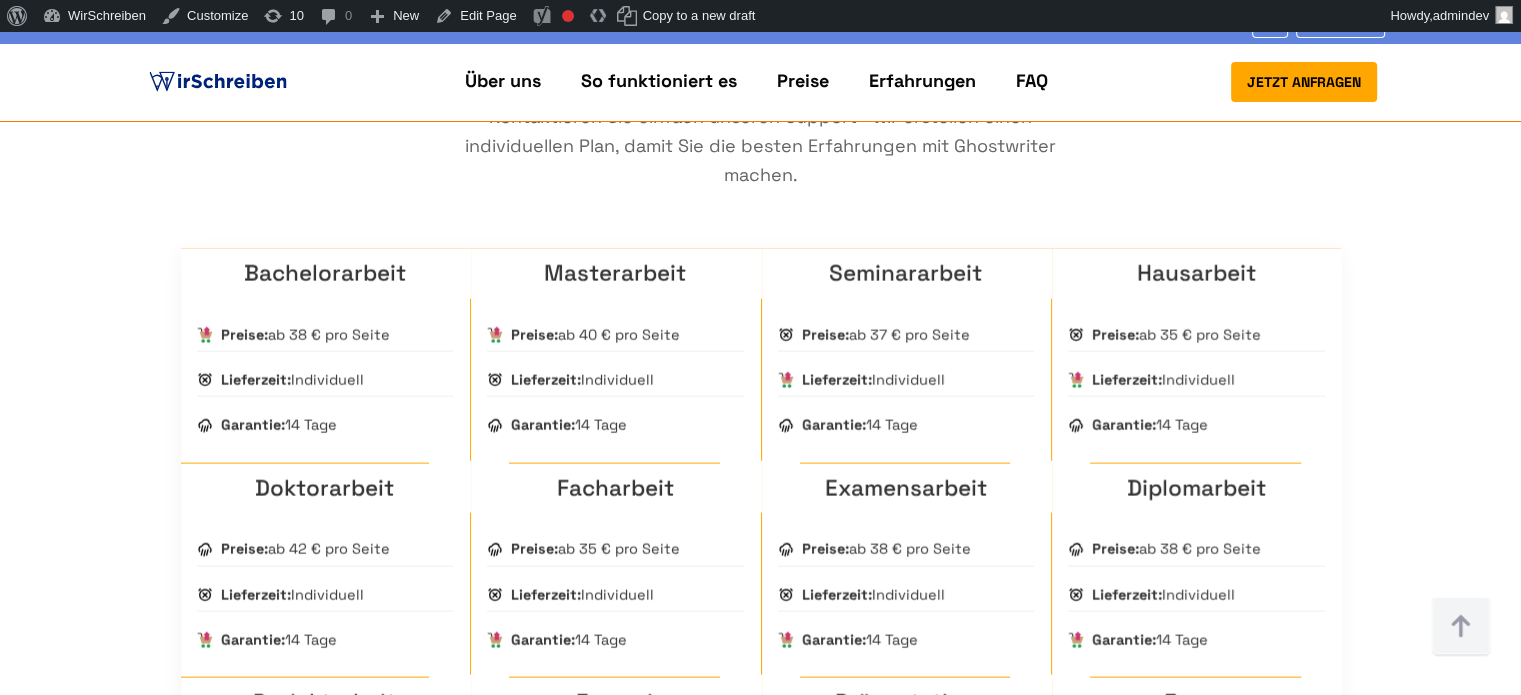 click on "Unsere Leistungen in der Ghostwriter-Agentur
Der Ghostwriter-Preis pro Seite hängt vom Arbeitstyp, dem Fachbereich, der erforderlichen Forschungstiefe, dem Schwierigkeitsgrad, dem Umfang der akademischen Arbeit sowie vom akademischen Niveau des Autos, vom Abgabetermin ab. Kontaktieren Sie einfach unseren Support - wir erstellen einen individuellen Plan, damit Sie die besten Erfahrungen mit Ghostwriter machen.
Bachelorarbeit
Preise:  ab 38 € pro Seite
Lieferzeit: Essay" at bounding box center (760, 452) 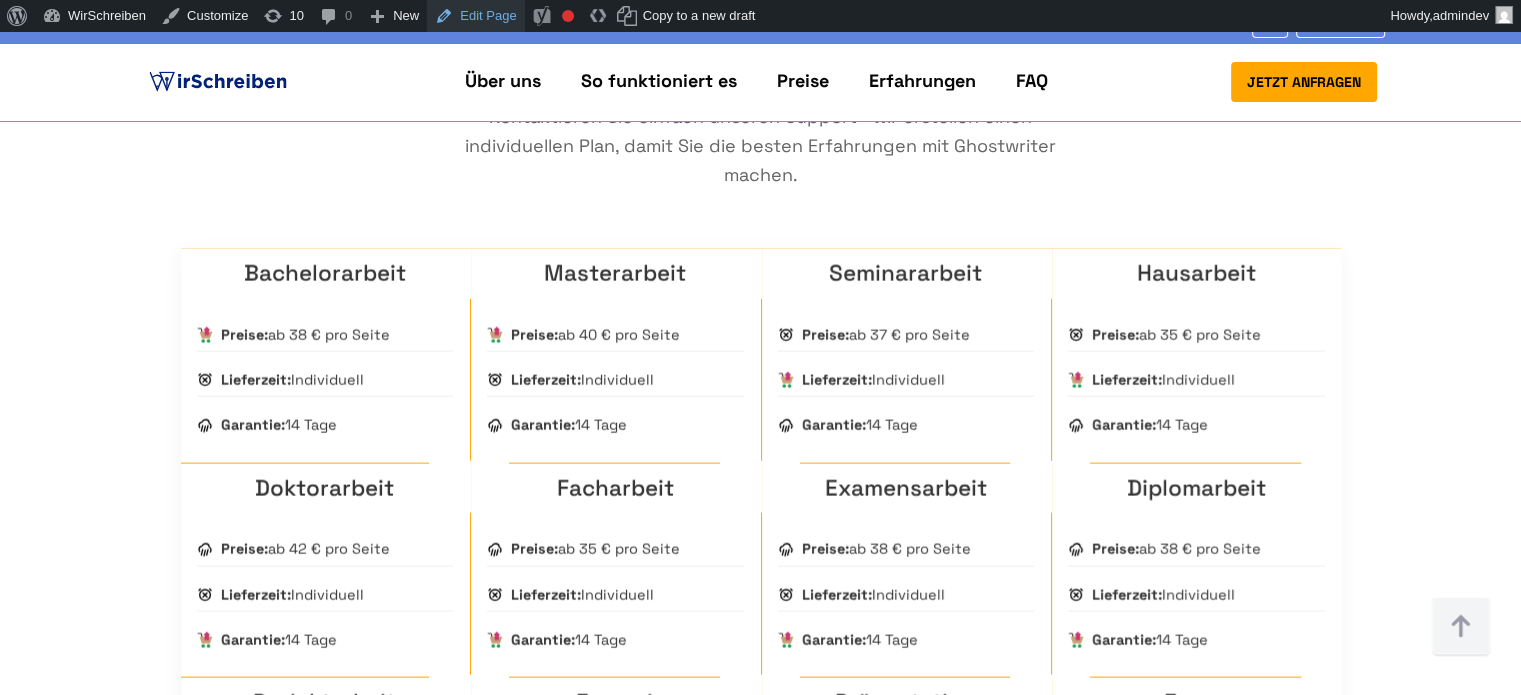 click on "Edit Page" at bounding box center (475, 16) 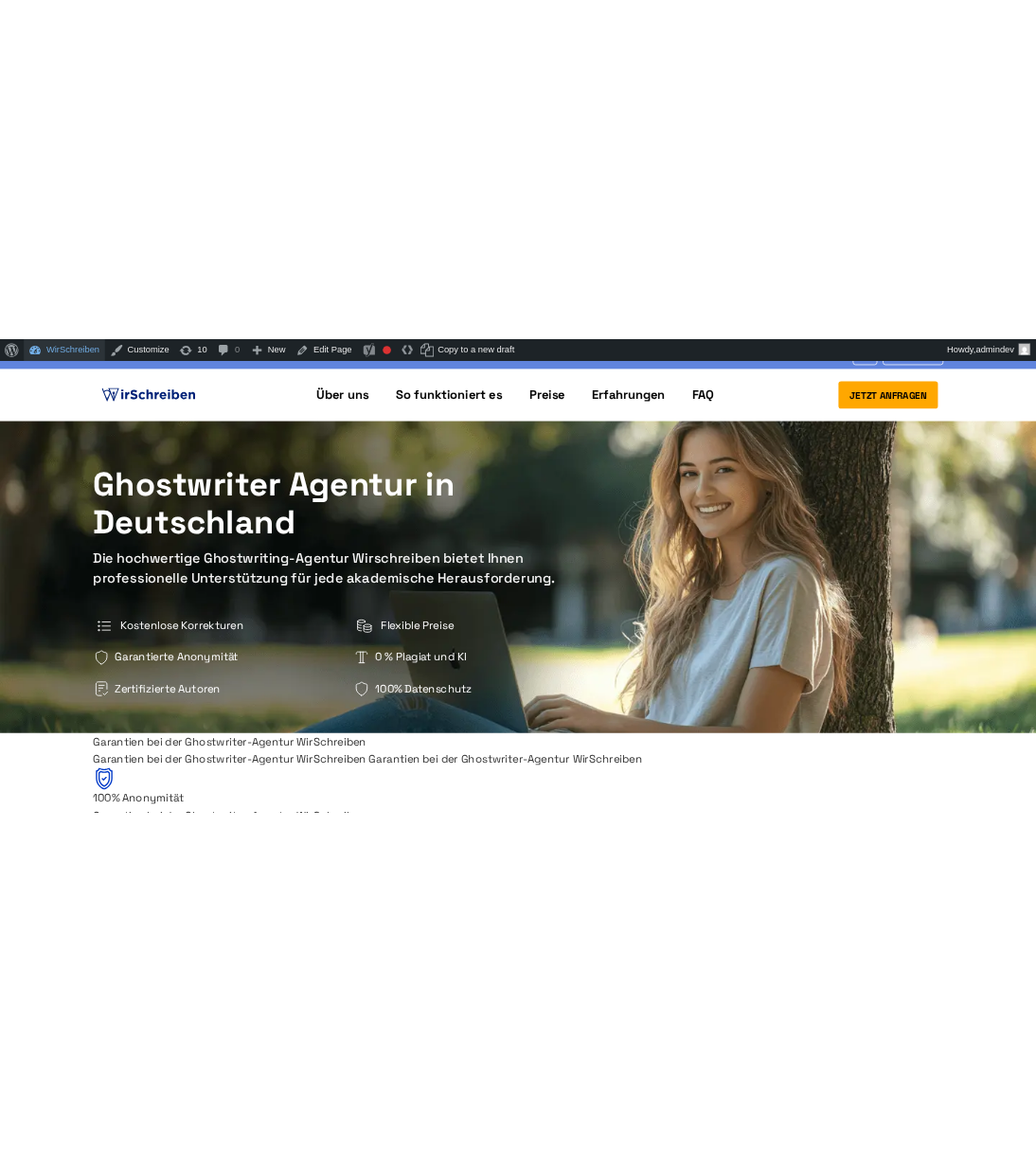 scroll, scrollTop: 0, scrollLeft: 0, axis: both 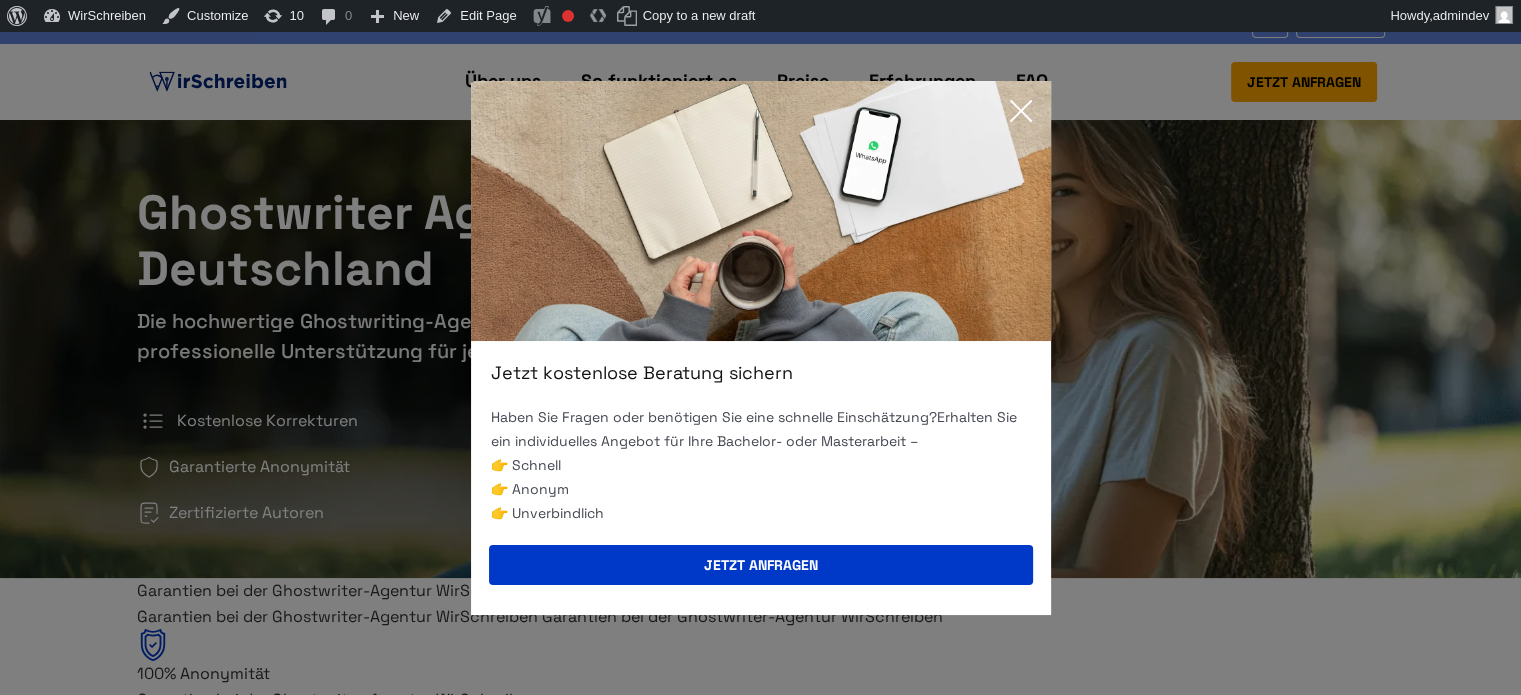 click 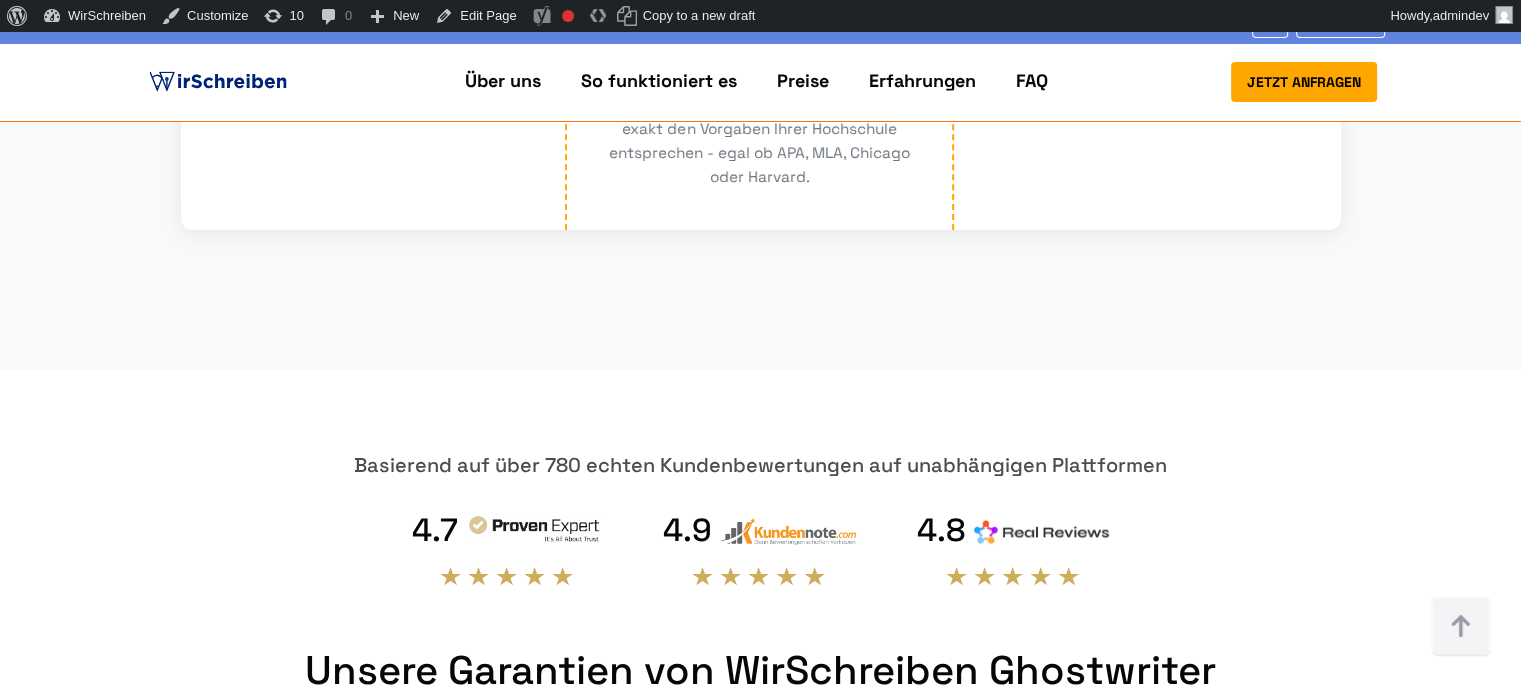 scroll, scrollTop: 7400, scrollLeft: 0, axis: vertical 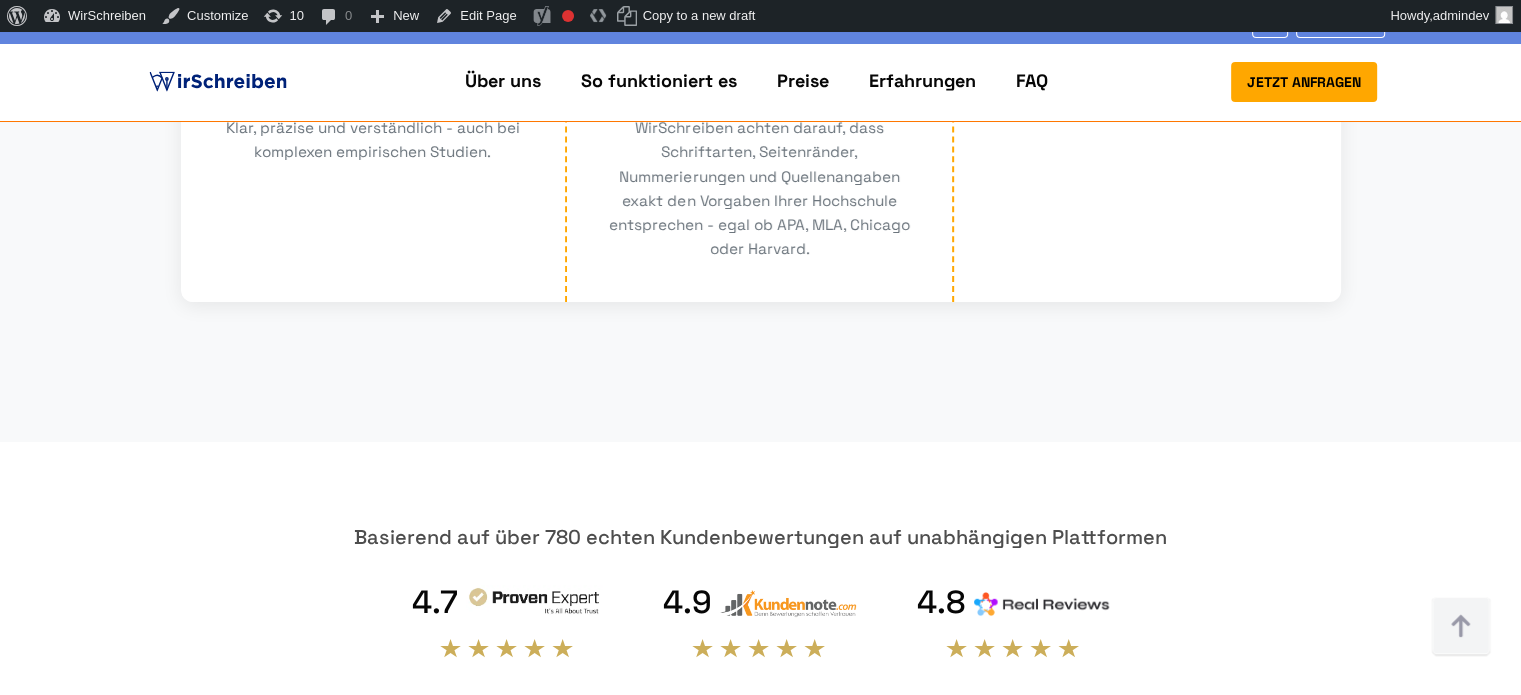 drag, startPoint x: 305, startPoint y: 359, endPoint x: 1226, endPoint y: 355, distance: 921.00867 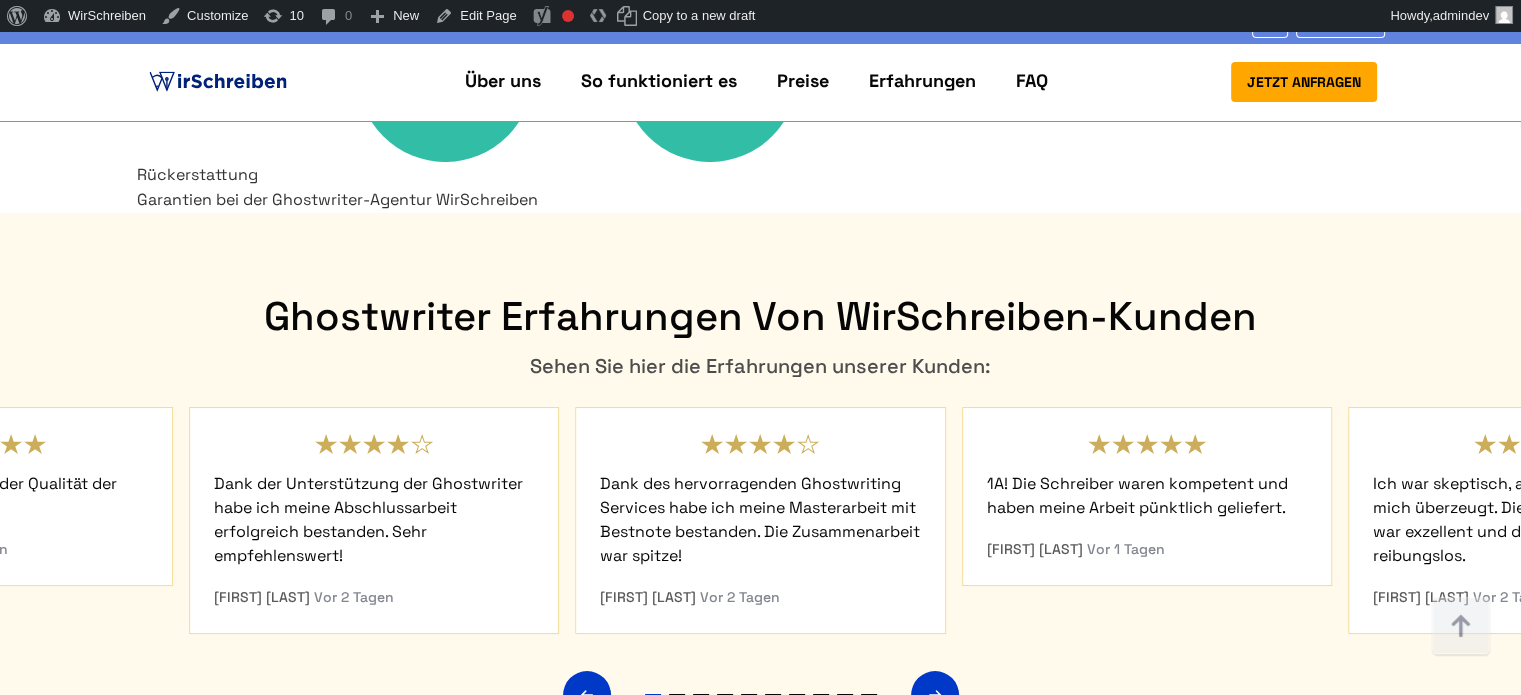 scroll, scrollTop: 7129, scrollLeft: 0, axis: vertical 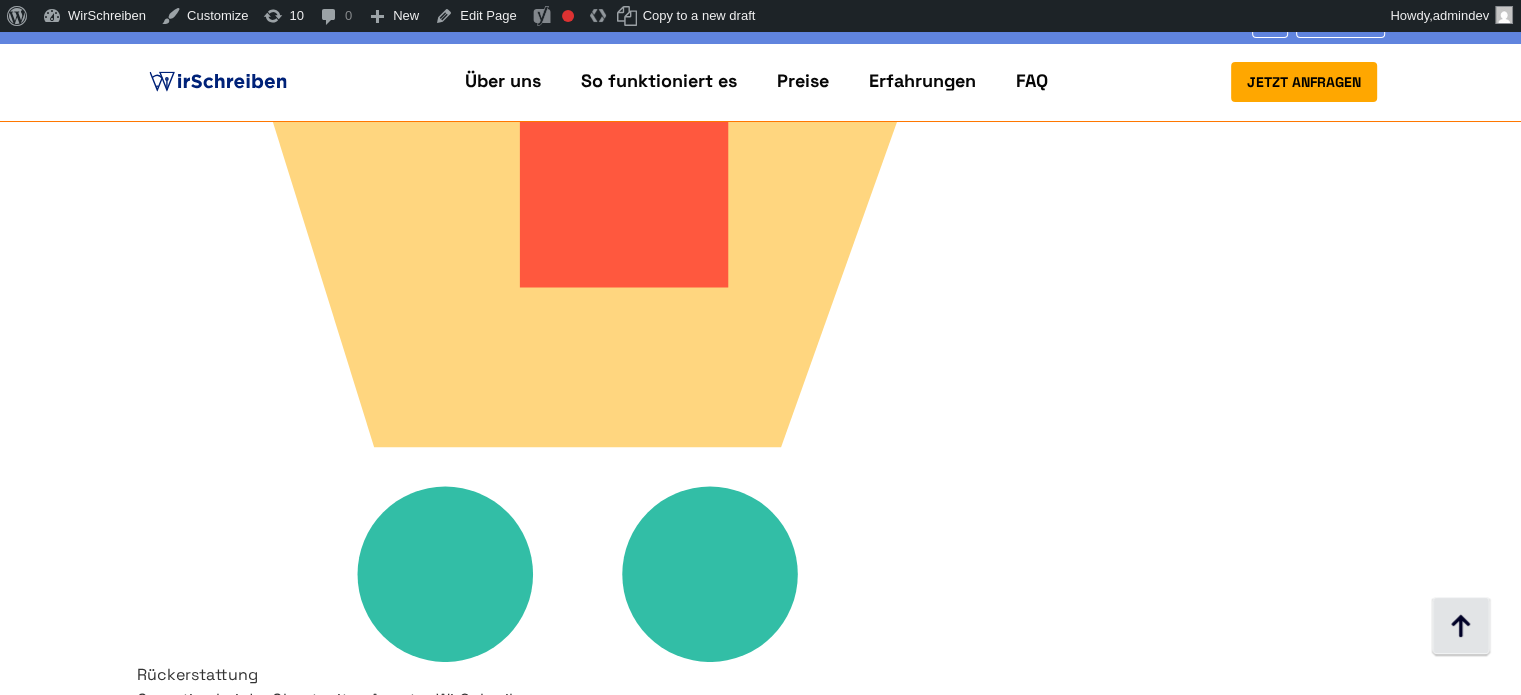 click at bounding box center [1461, 627] 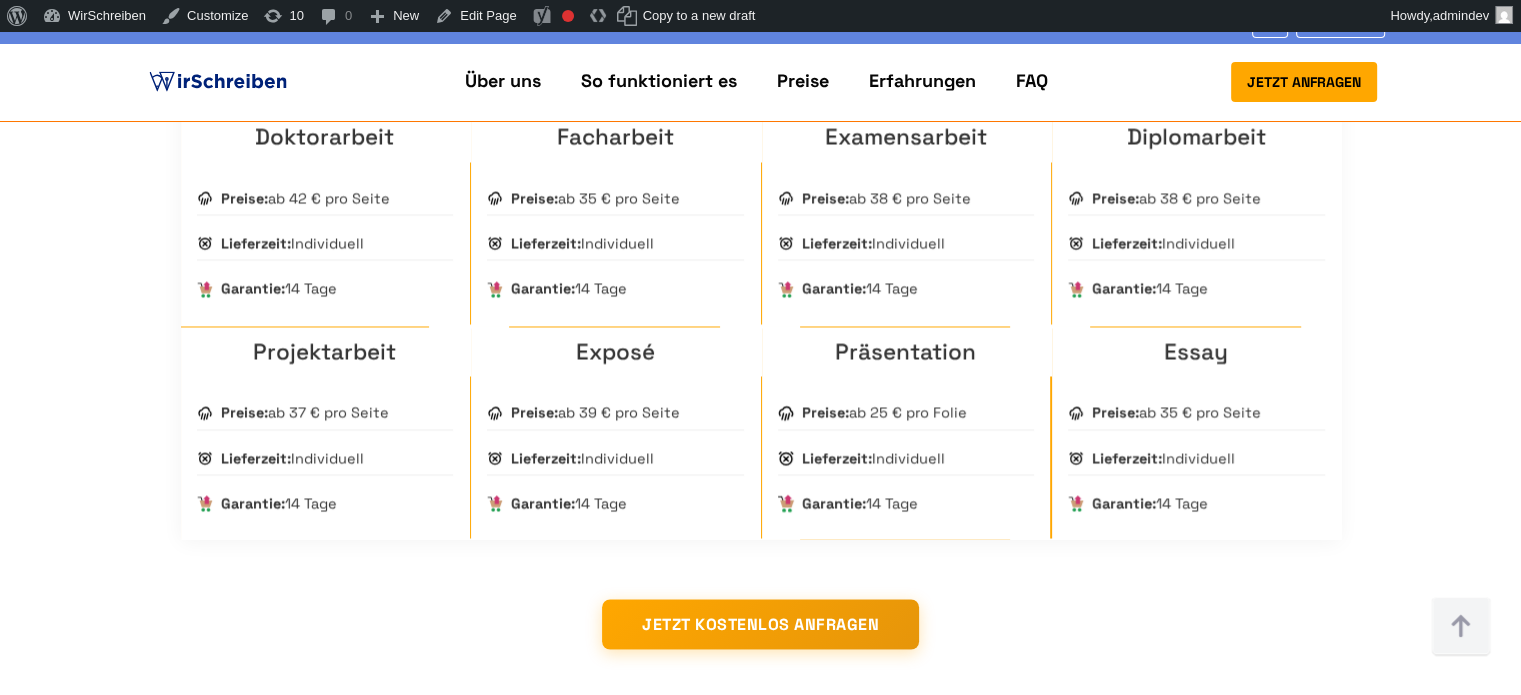 scroll, scrollTop: 3200, scrollLeft: 0, axis: vertical 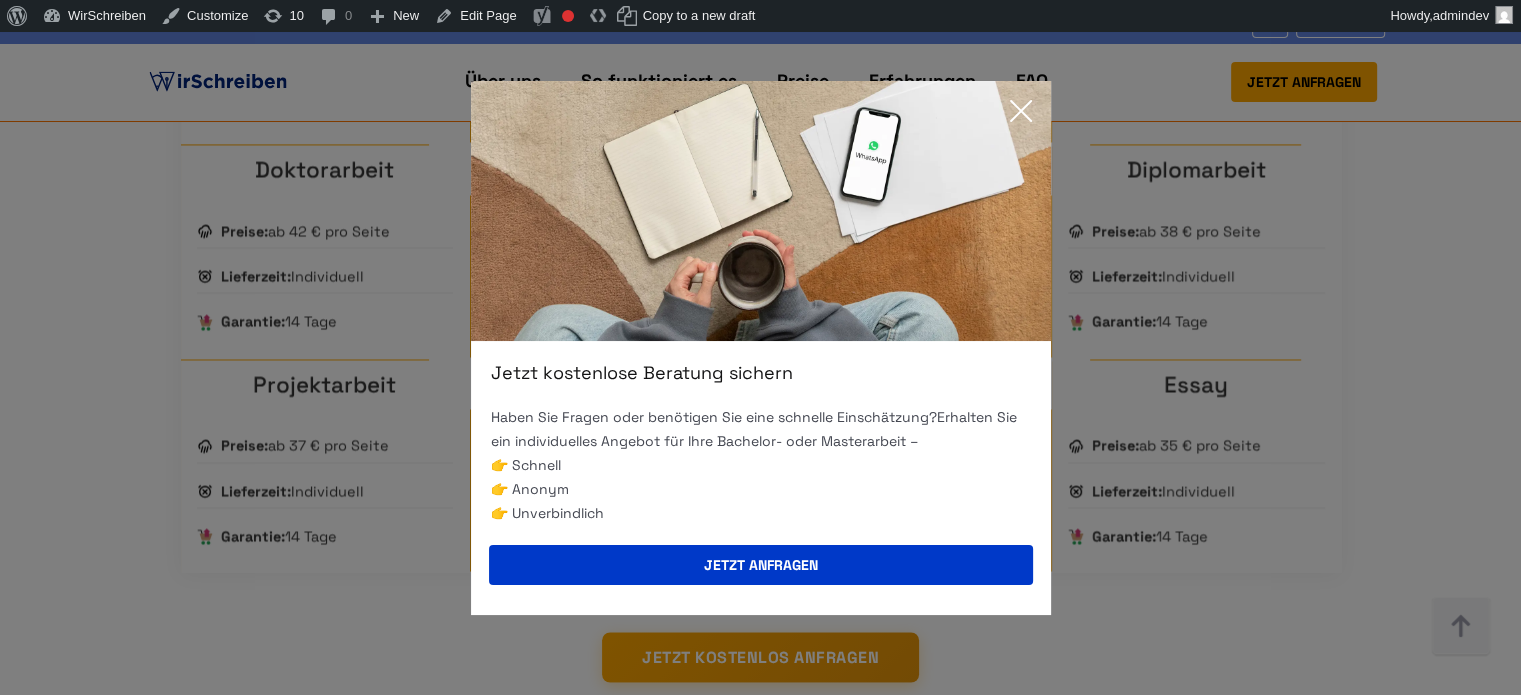 click 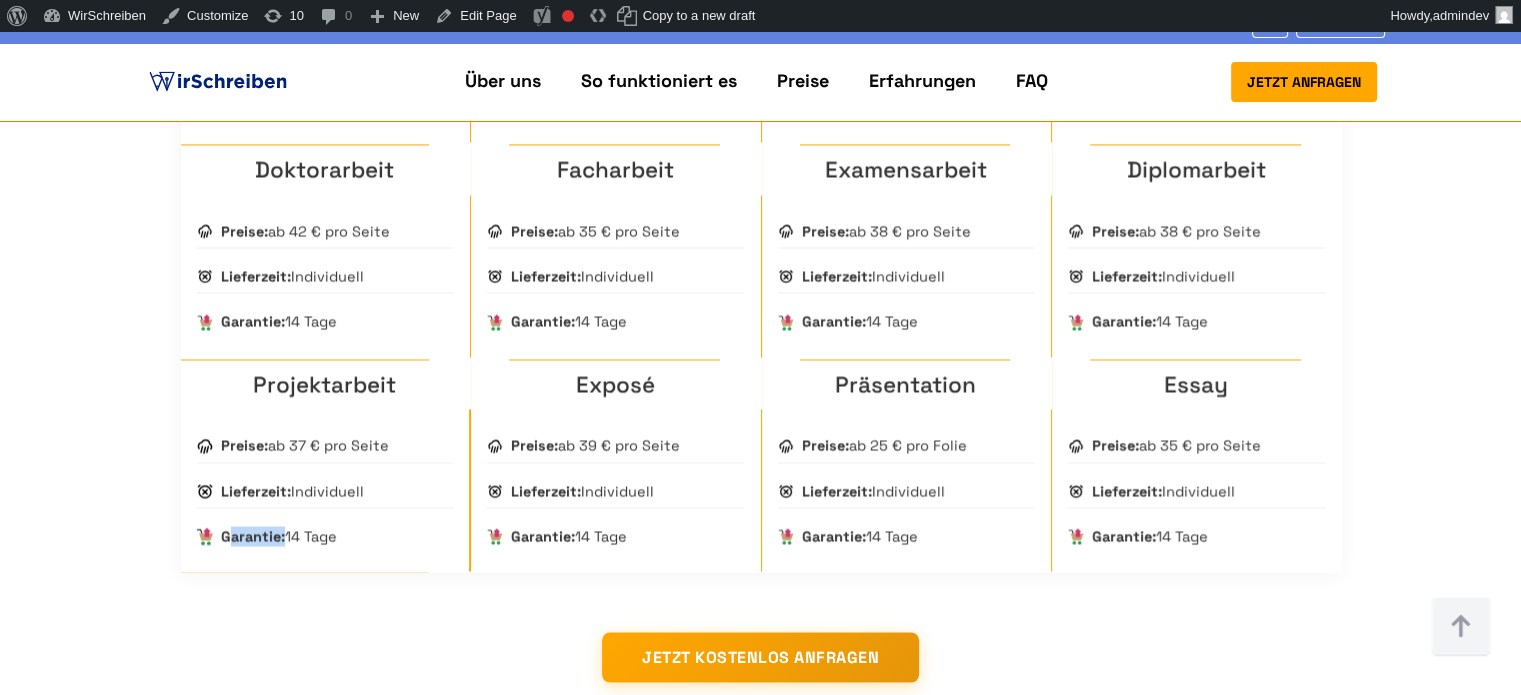 drag, startPoint x: 279, startPoint y: 495, endPoint x: 224, endPoint y: 496, distance: 55.00909 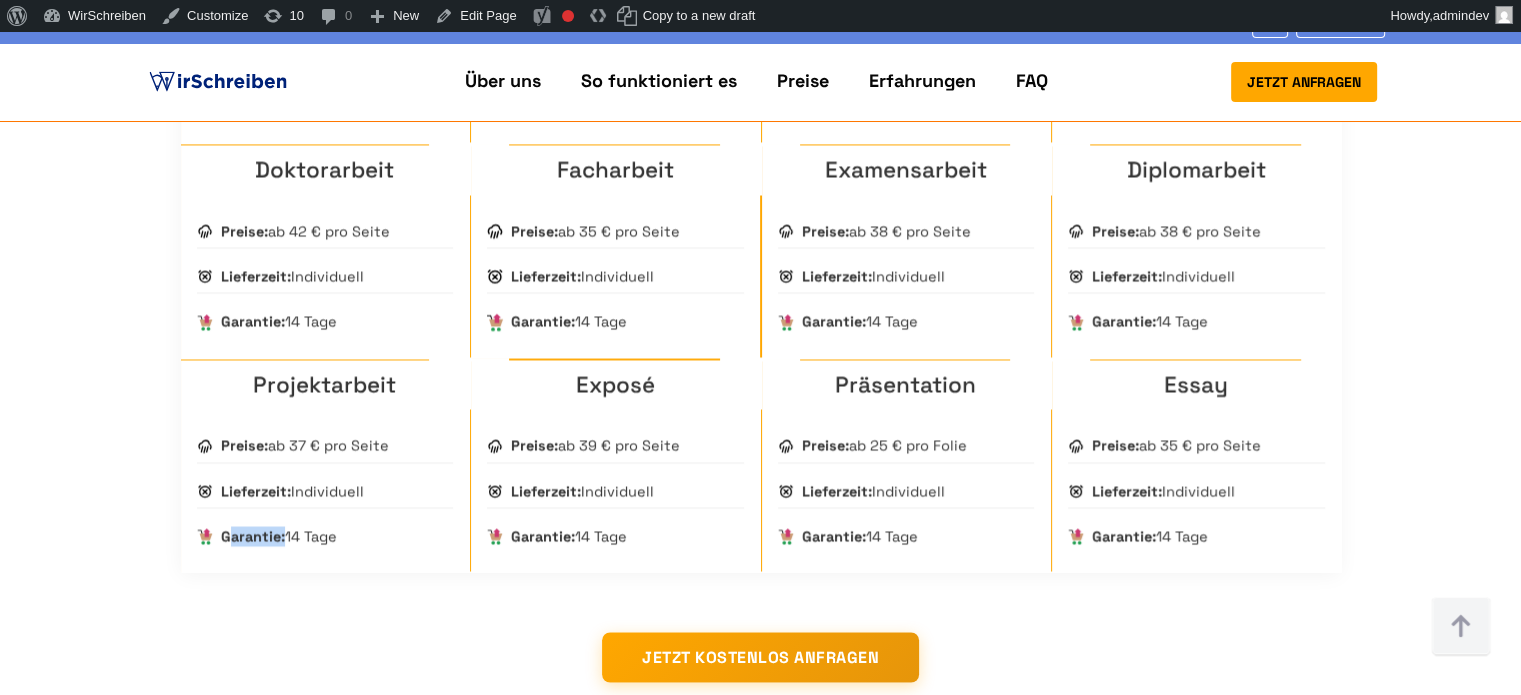 copy on "Garantie" 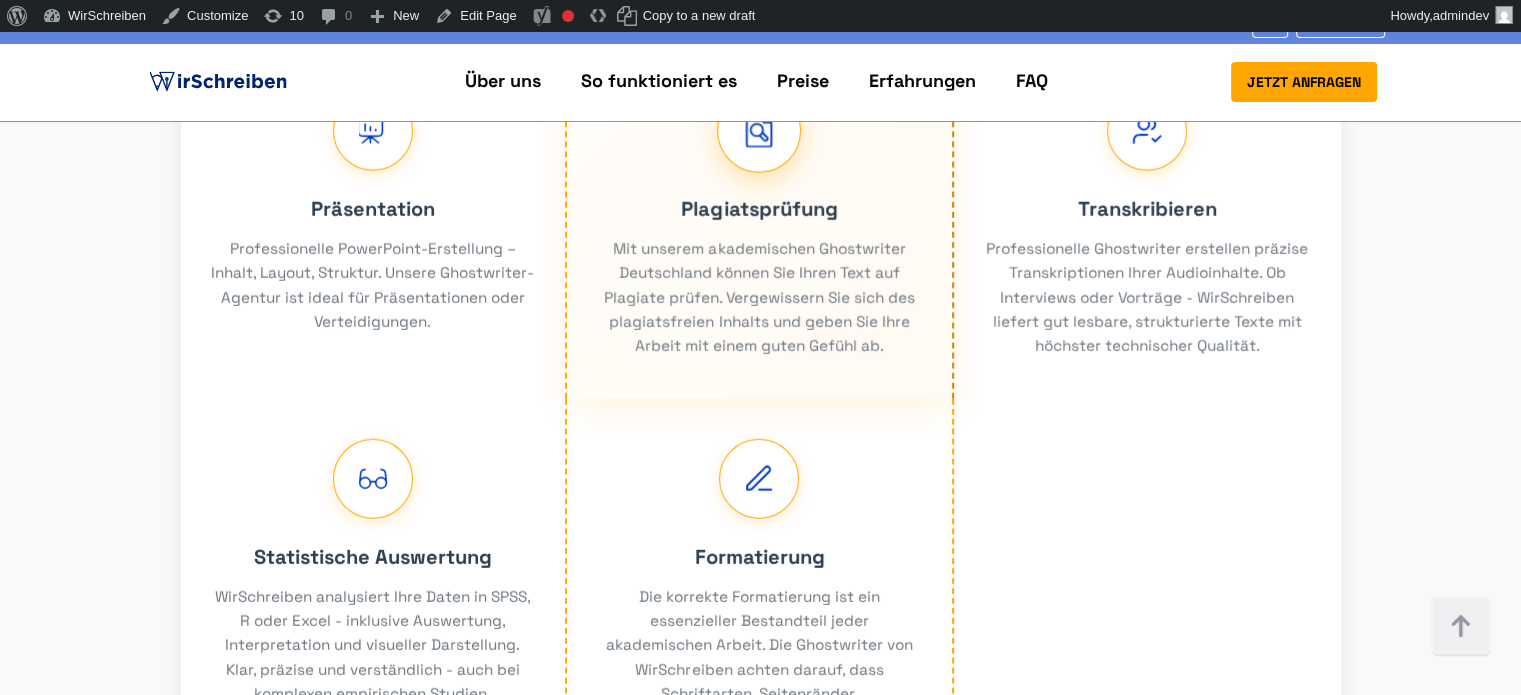 scroll, scrollTop: 5300, scrollLeft: 0, axis: vertical 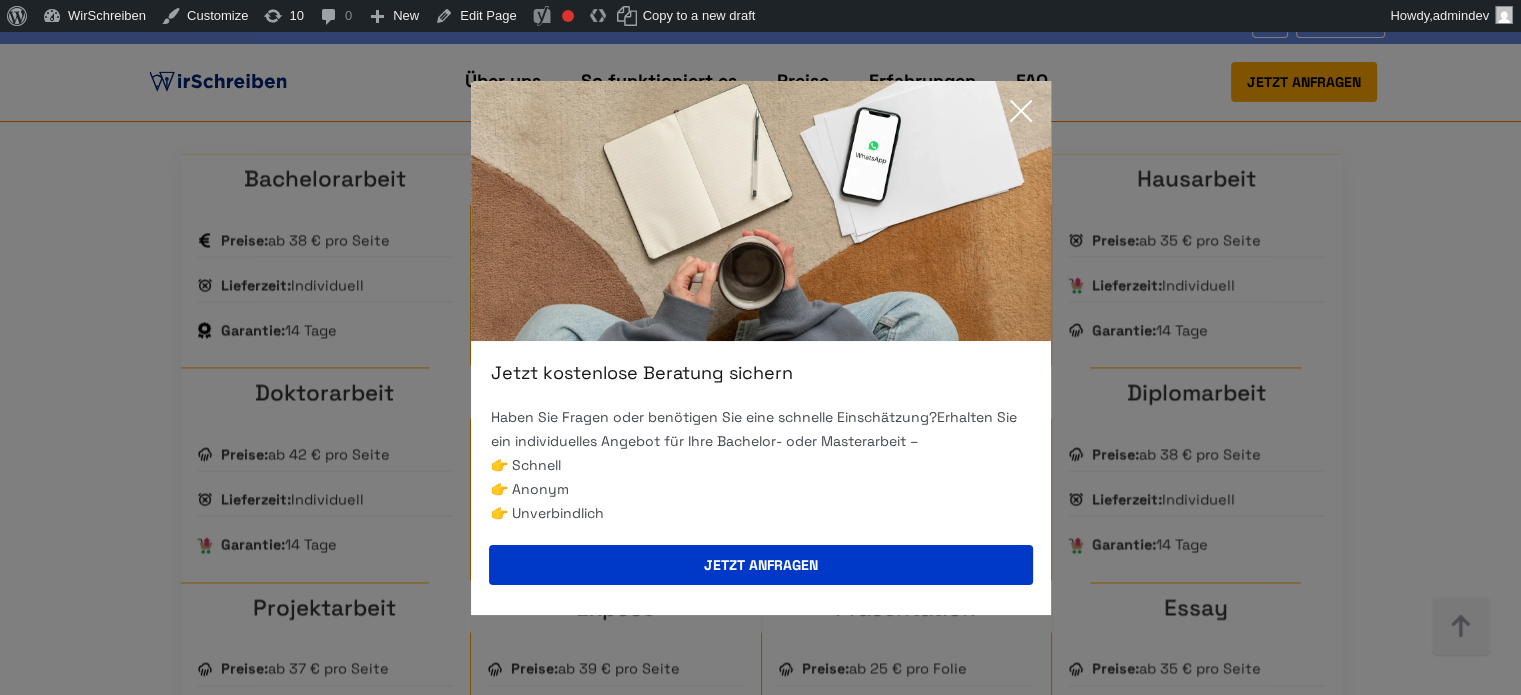 click 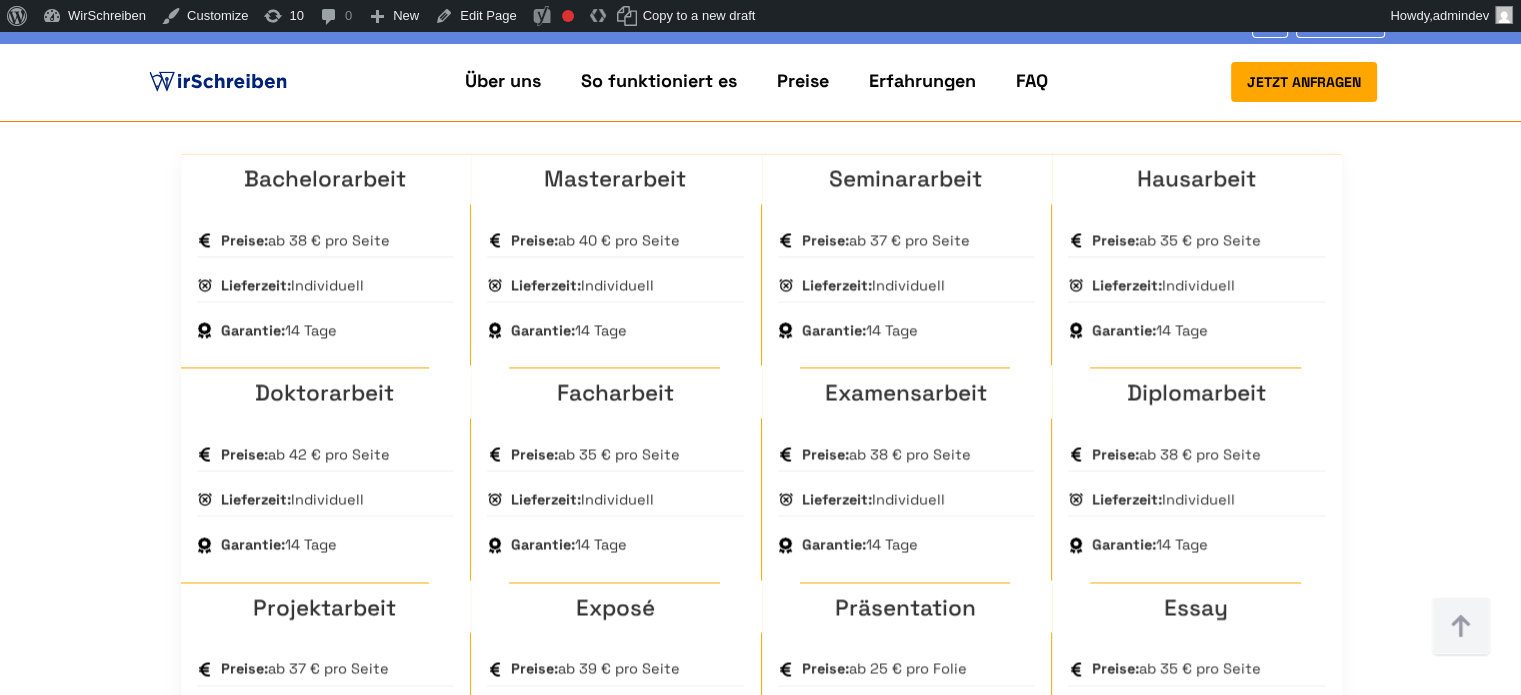 scroll, scrollTop: 2877, scrollLeft: 0, axis: vertical 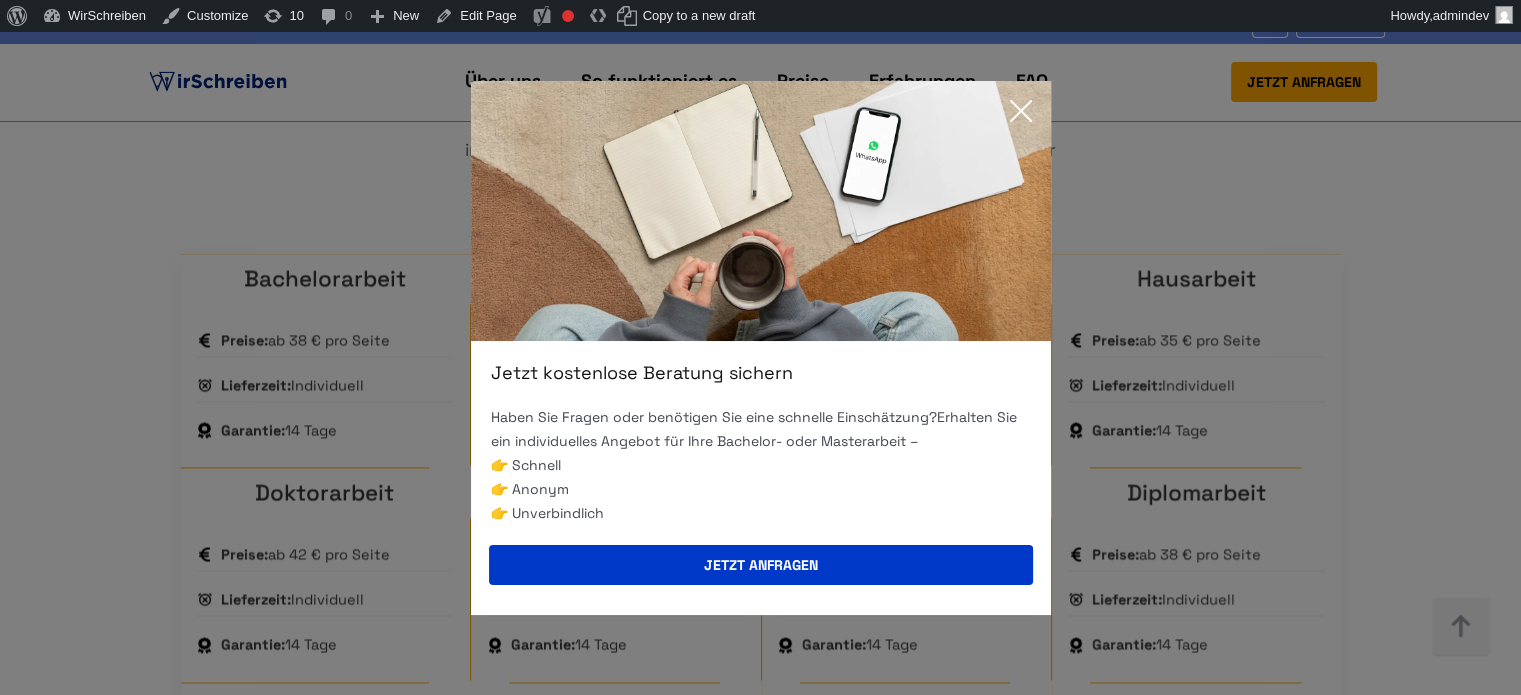 click 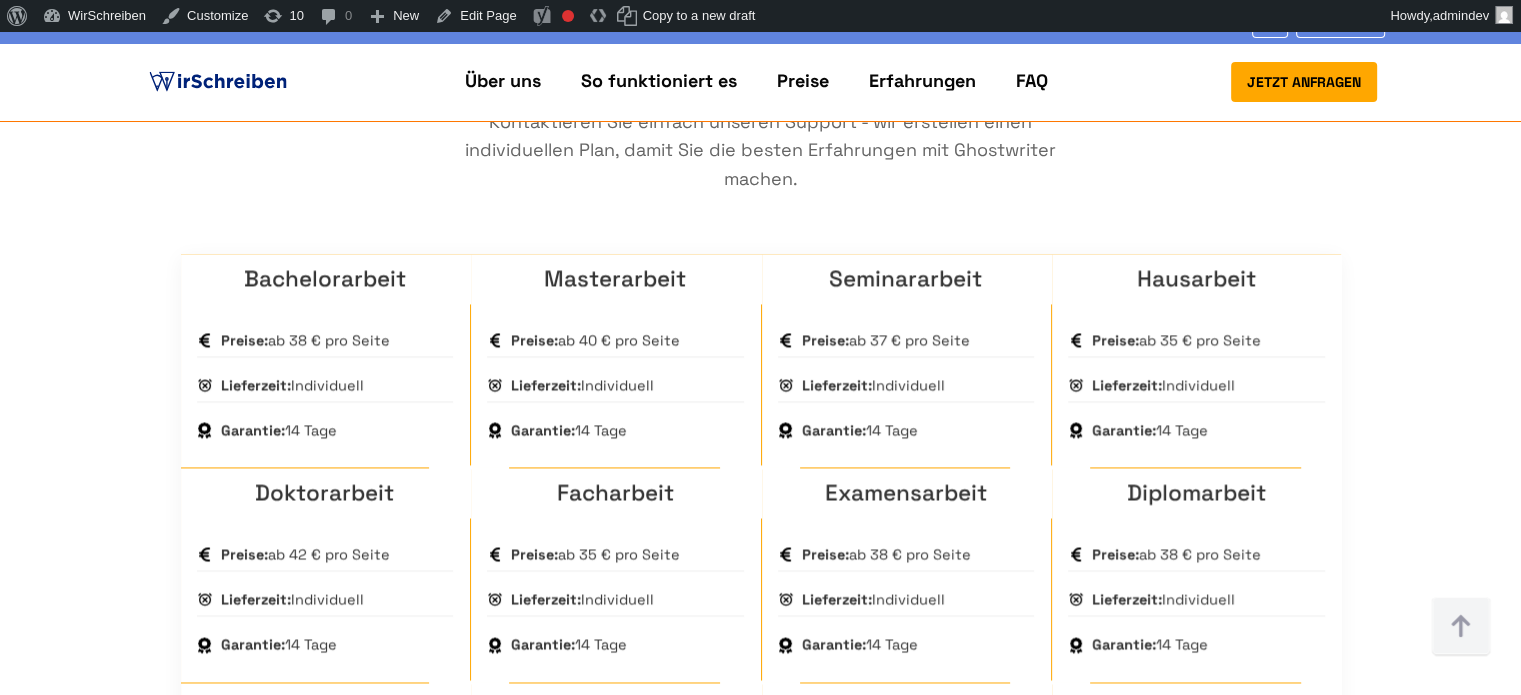 click on "Unsere Leistungen in der Ghostwriter-Agentur
Der Ghostwriter-Preis pro Seite hängt vom Arbeitstyp, dem Fachbereich, der erforderlichen Forschungstiefe, dem Schwierigkeitsgrad, dem Umfang der akademischen Arbeit sowie vom akademischen Niveau des Autos, vom Abgabetermin ab. Kontaktieren Sie einfach unseren Support - wir erstellen einen individuellen Plan, damit Sie die besten Erfahrungen mit Ghostwriter machen.
Bachelorarbeit
Preise:  ab 38 € pro Seite
Lieferzeit: Essay" at bounding box center [760, 456] 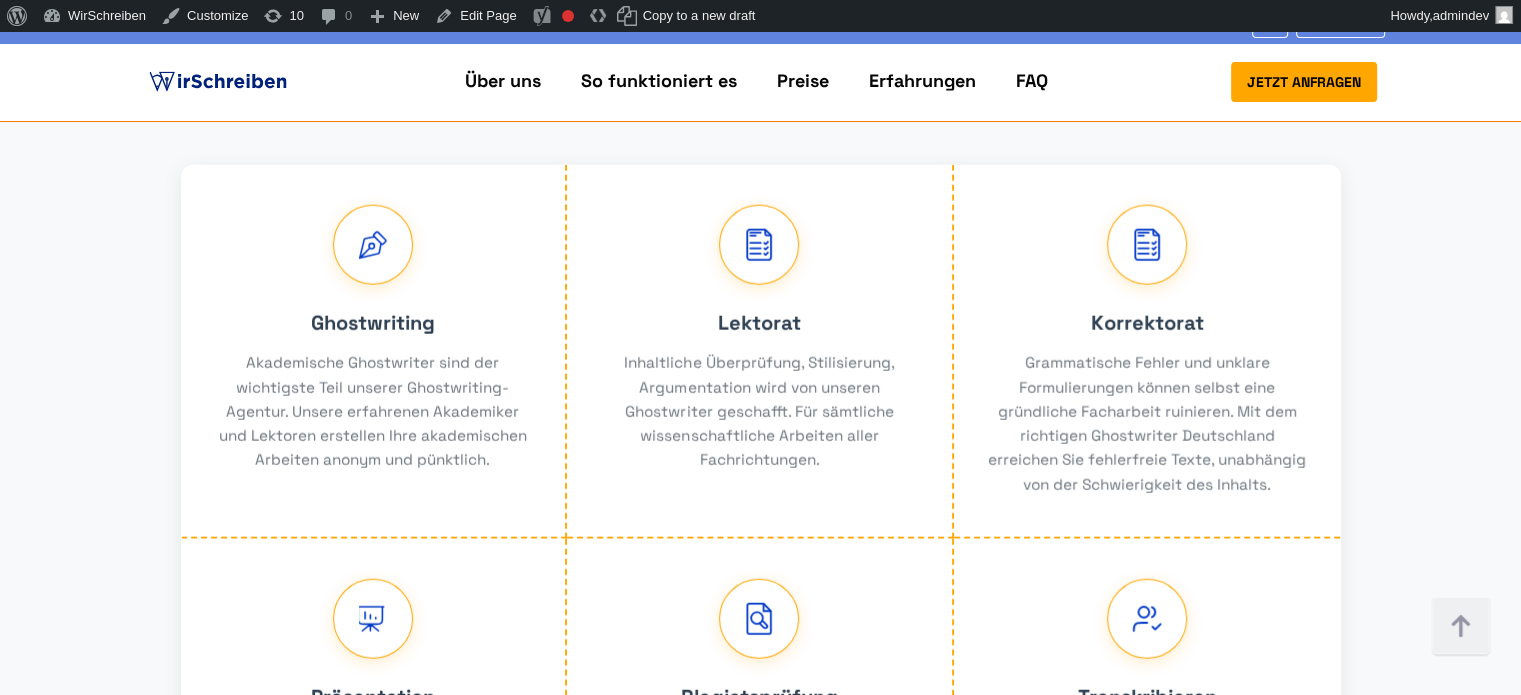 scroll, scrollTop: 5077, scrollLeft: 0, axis: vertical 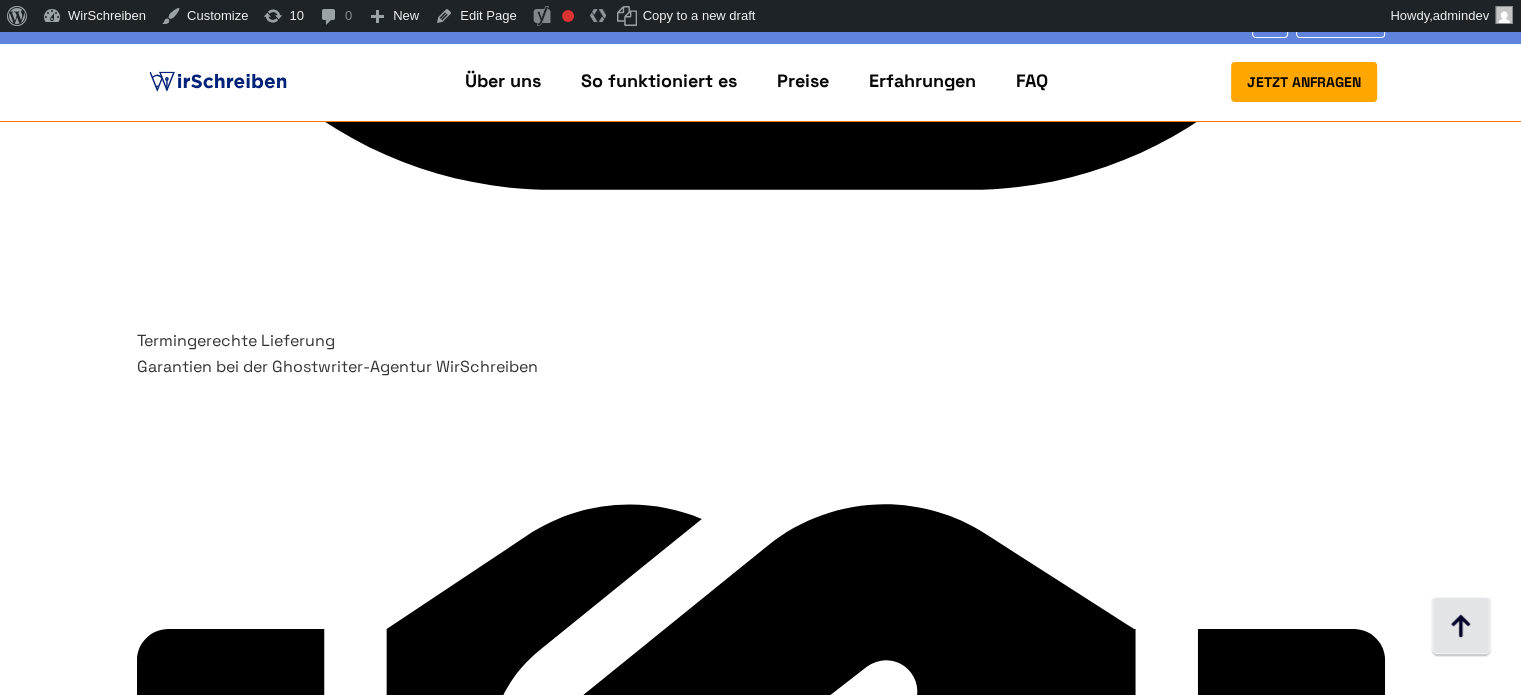 click at bounding box center [1461, 627] 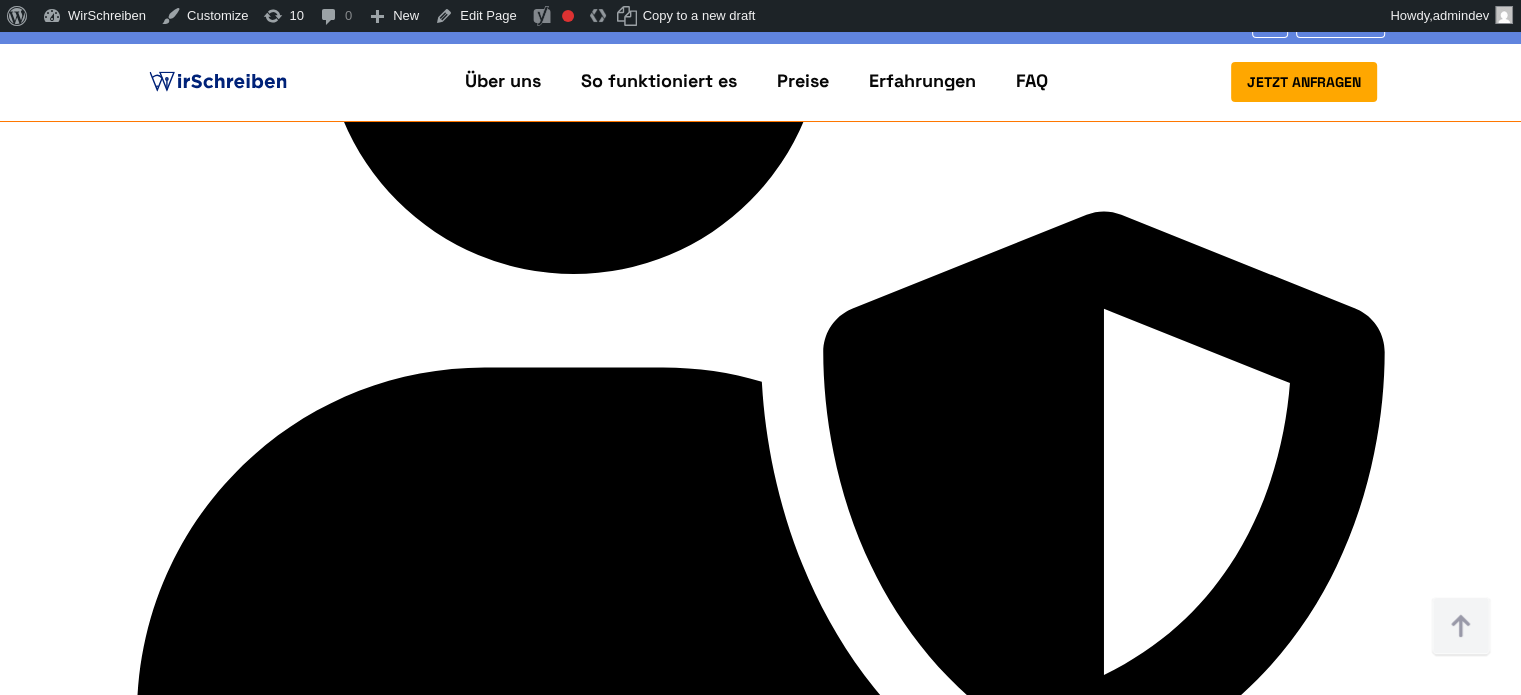 scroll, scrollTop: 6500, scrollLeft: 0, axis: vertical 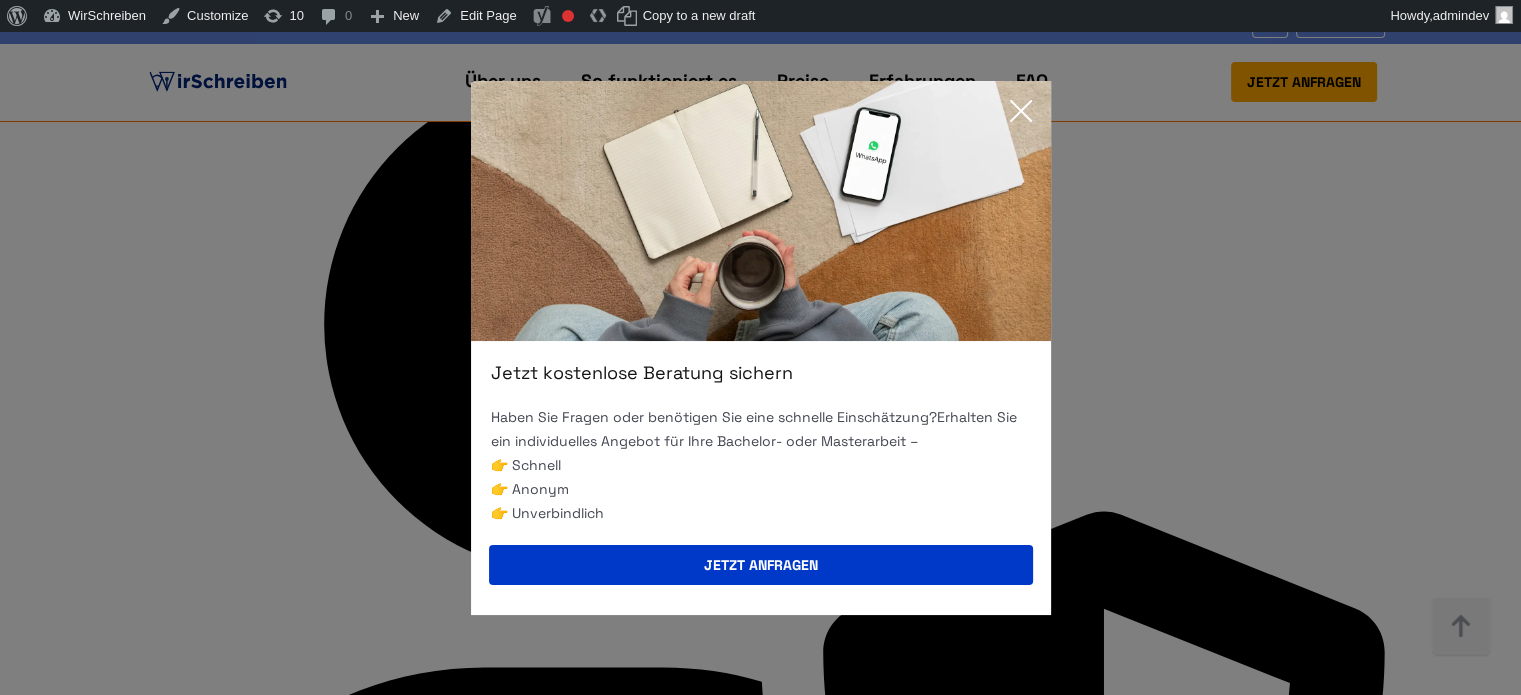 click 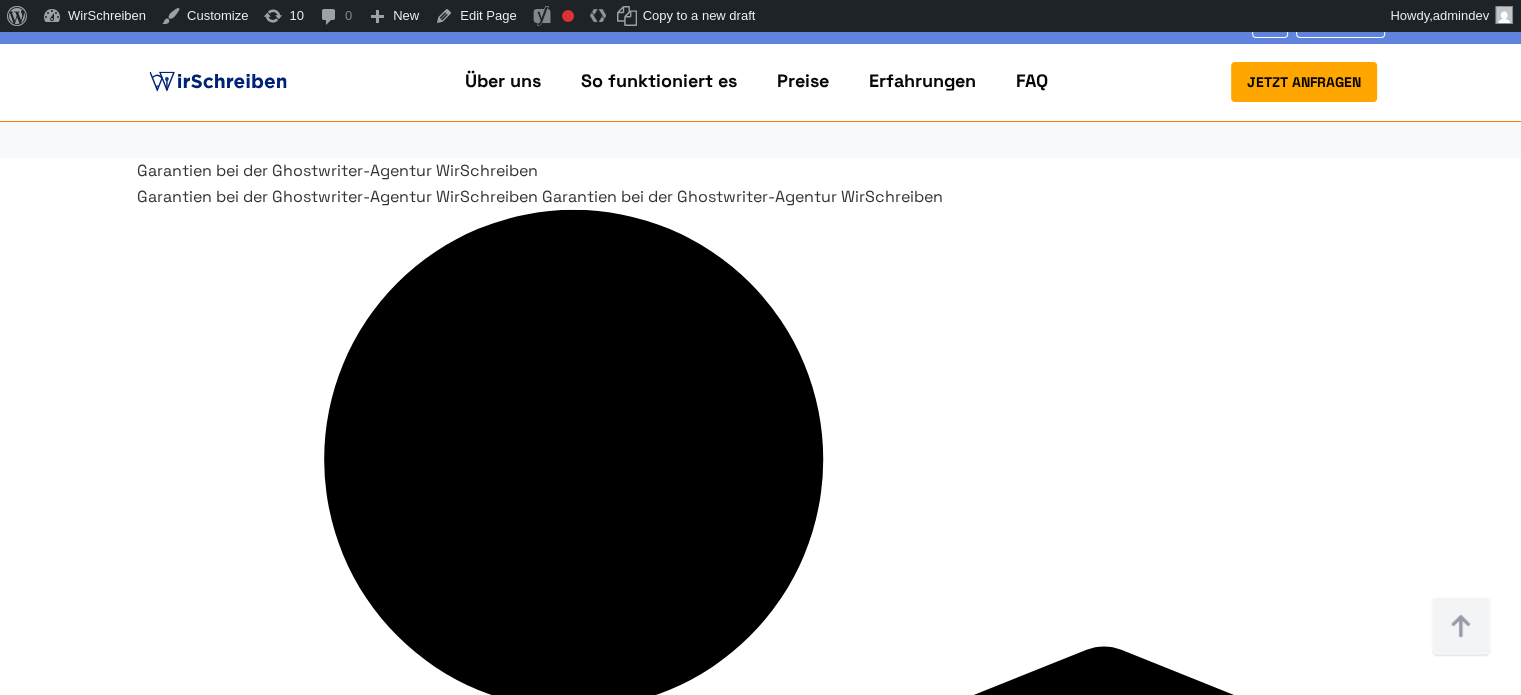 scroll, scrollTop: 6400, scrollLeft: 0, axis: vertical 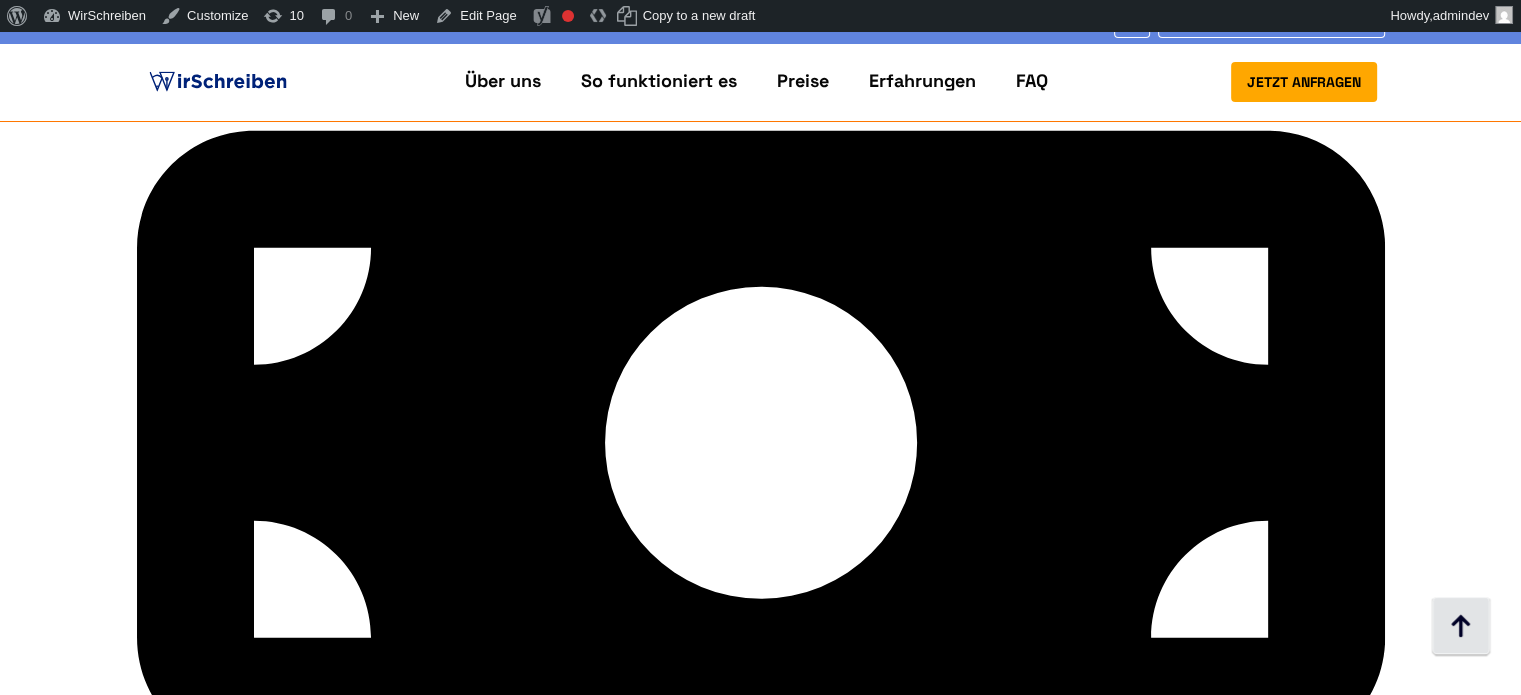 click at bounding box center (1461, 627) 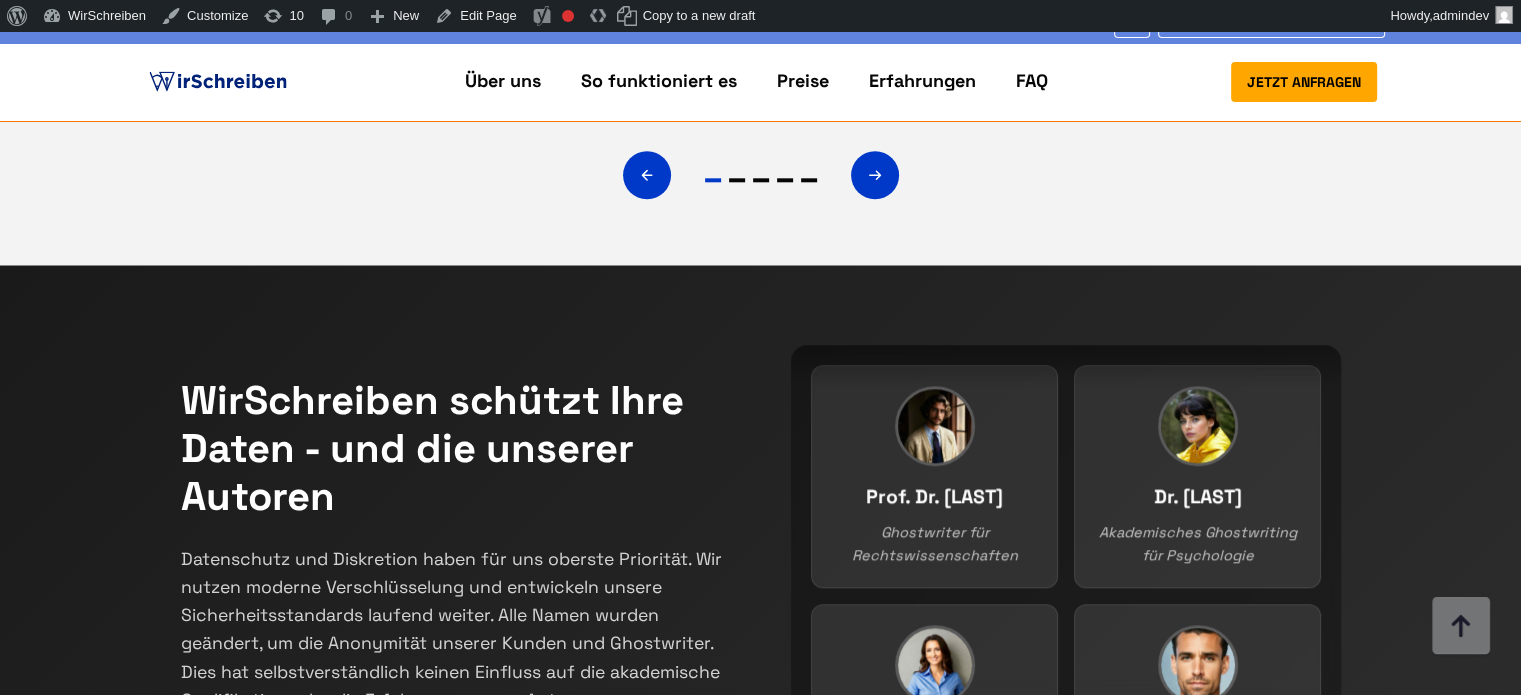 scroll, scrollTop: 2000, scrollLeft: 0, axis: vertical 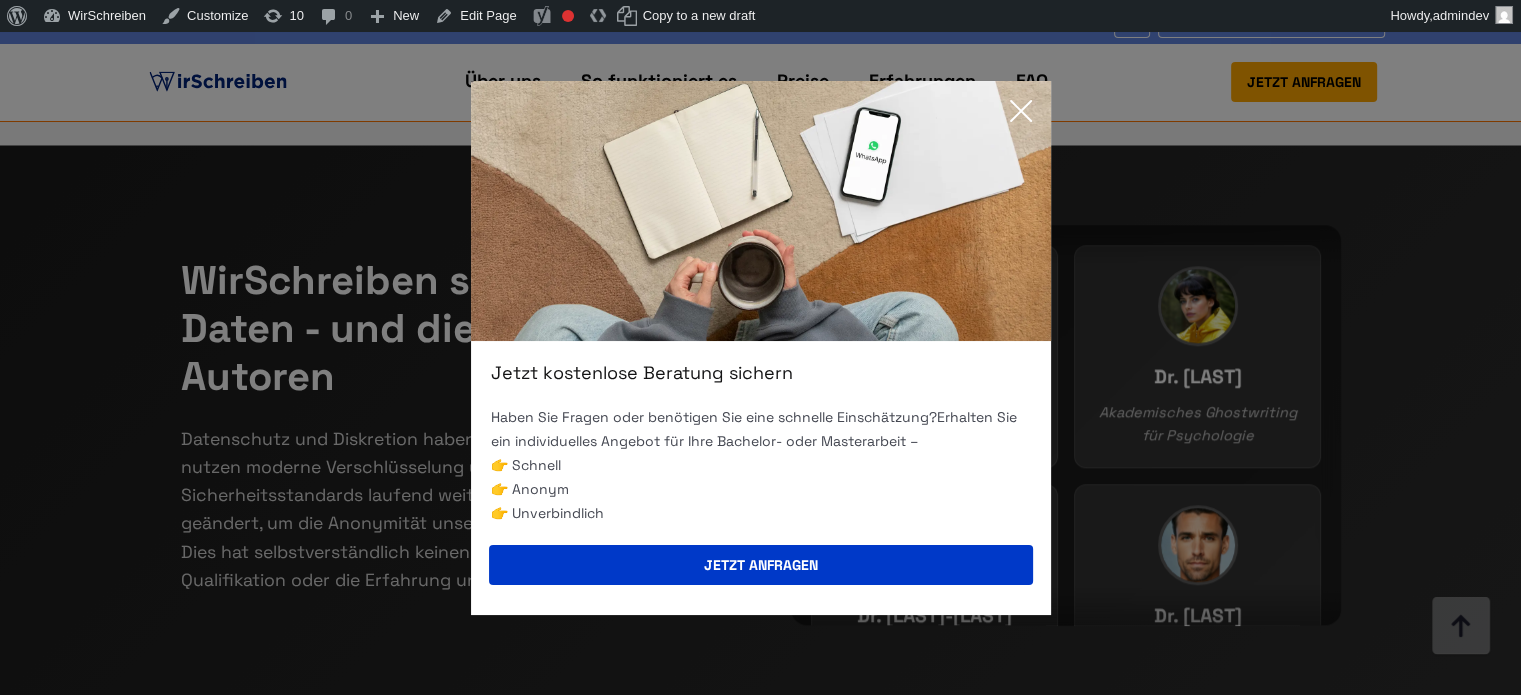 click 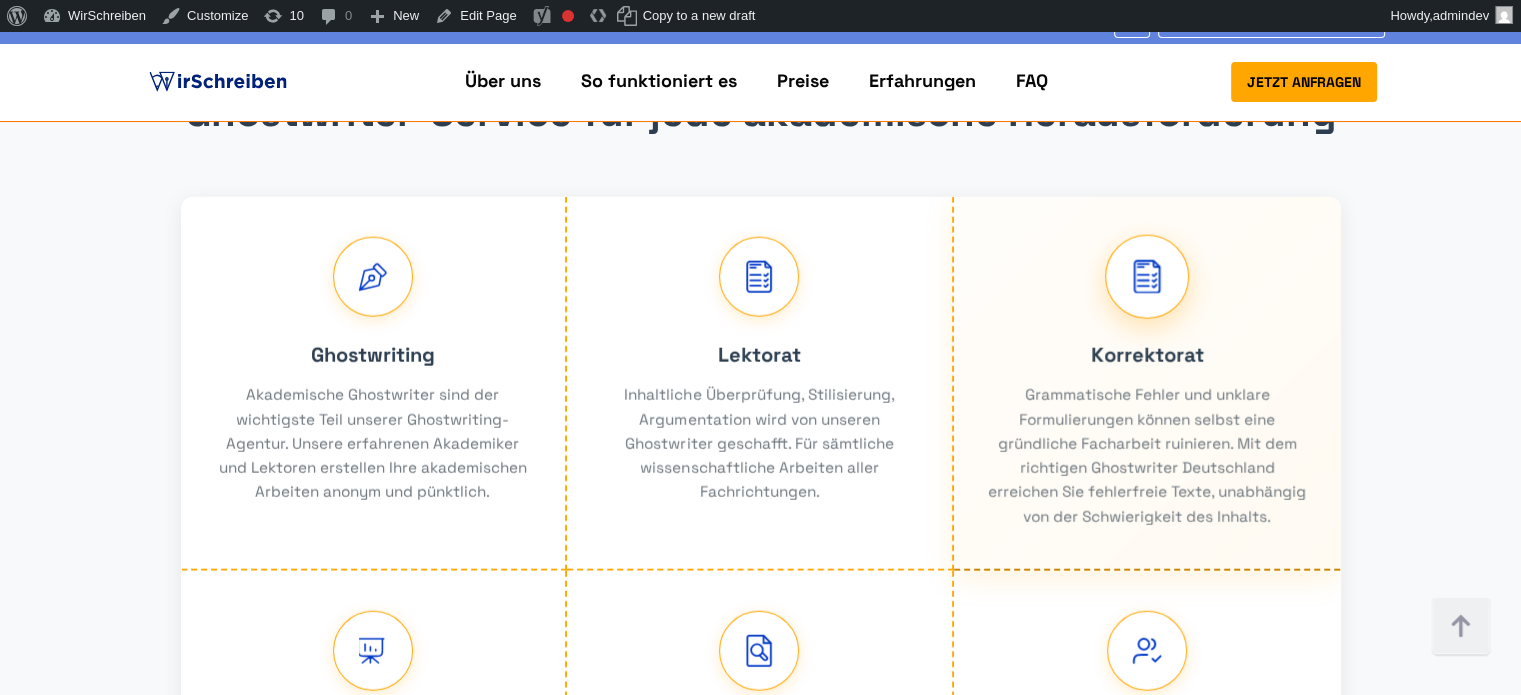scroll, scrollTop: 4800, scrollLeft: 0, axis: vertical 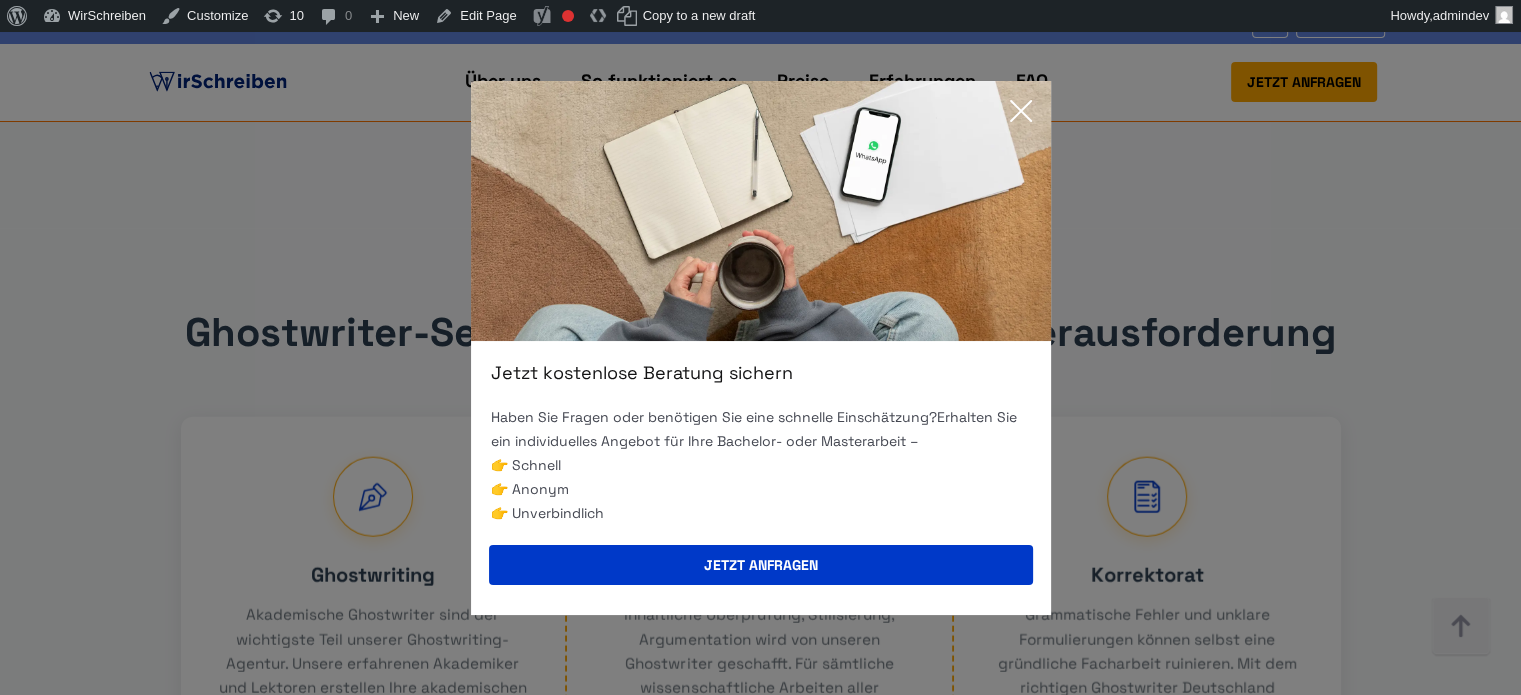 click 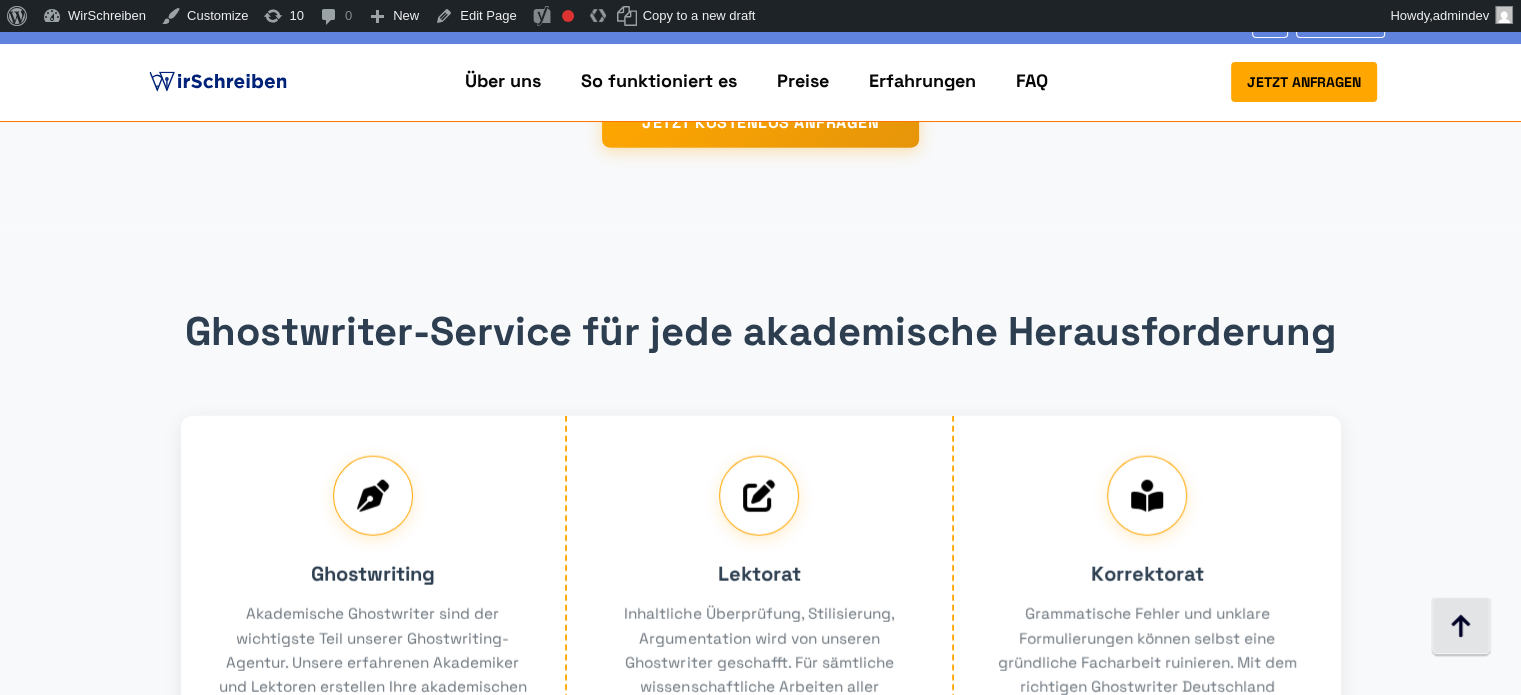 click at bounding box center (1461, 627) 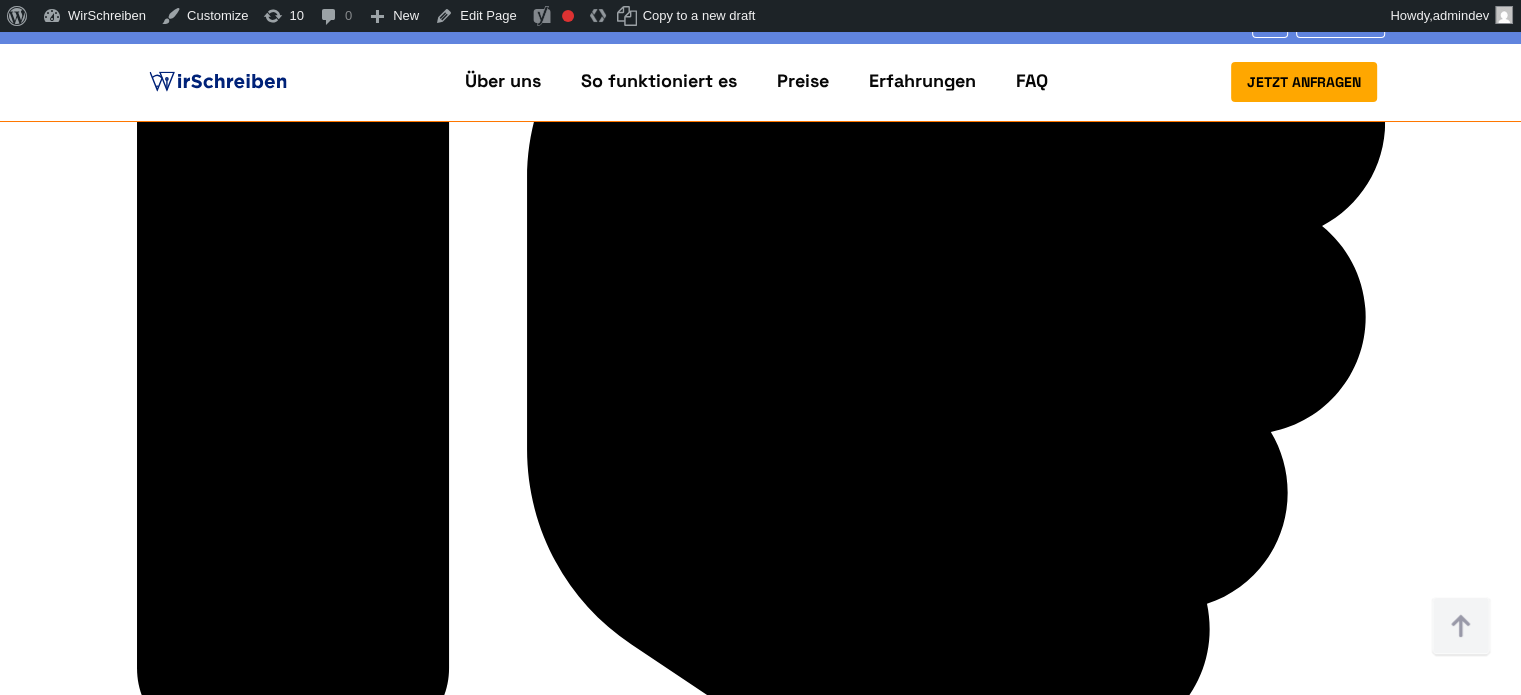 scroll, scrollTop: 8200, scrollLeft: 0, axis: vertical 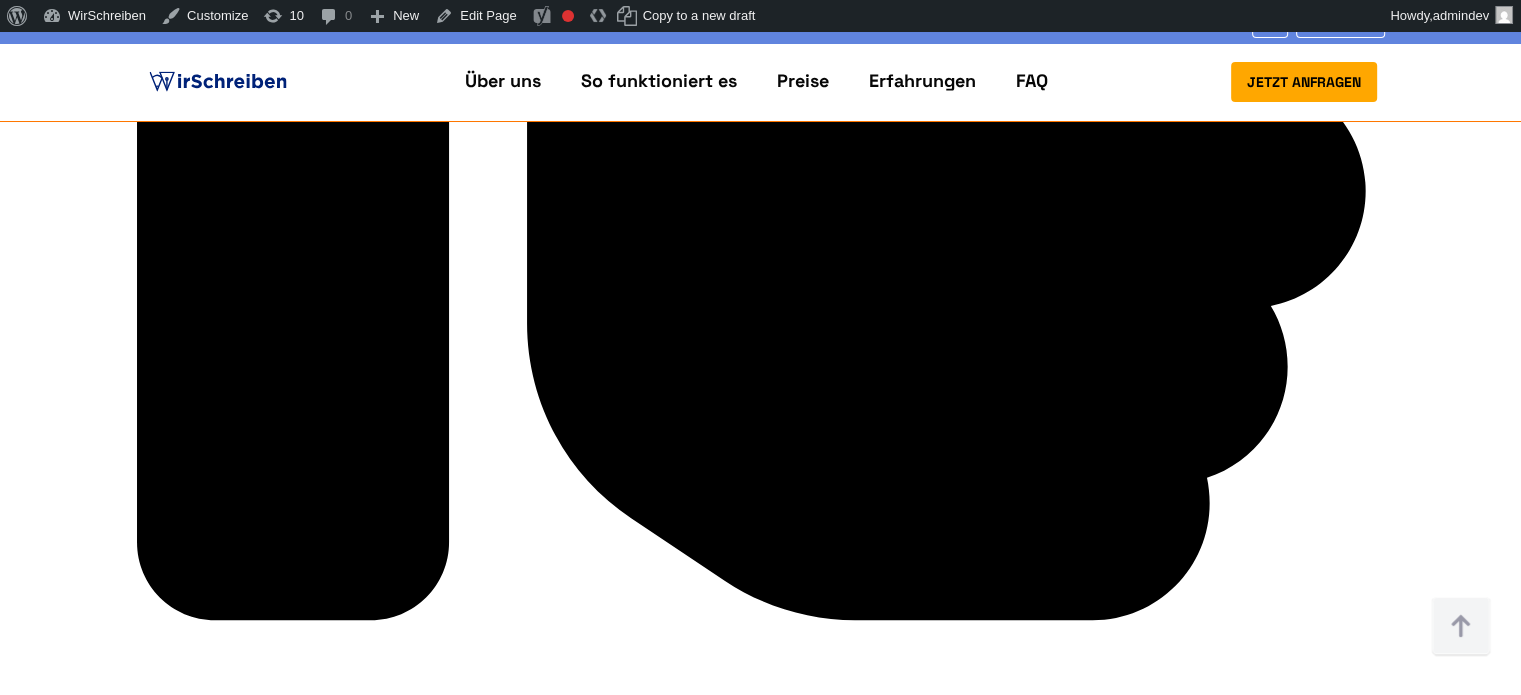 click on "Ghostwriter Erfahrungen von WirSchreiben-Kunden
Sehen Sie hier die Erfahrungen unserer Kunden:
[FIRST] [LAST]" at bounding box center (760, 6063) 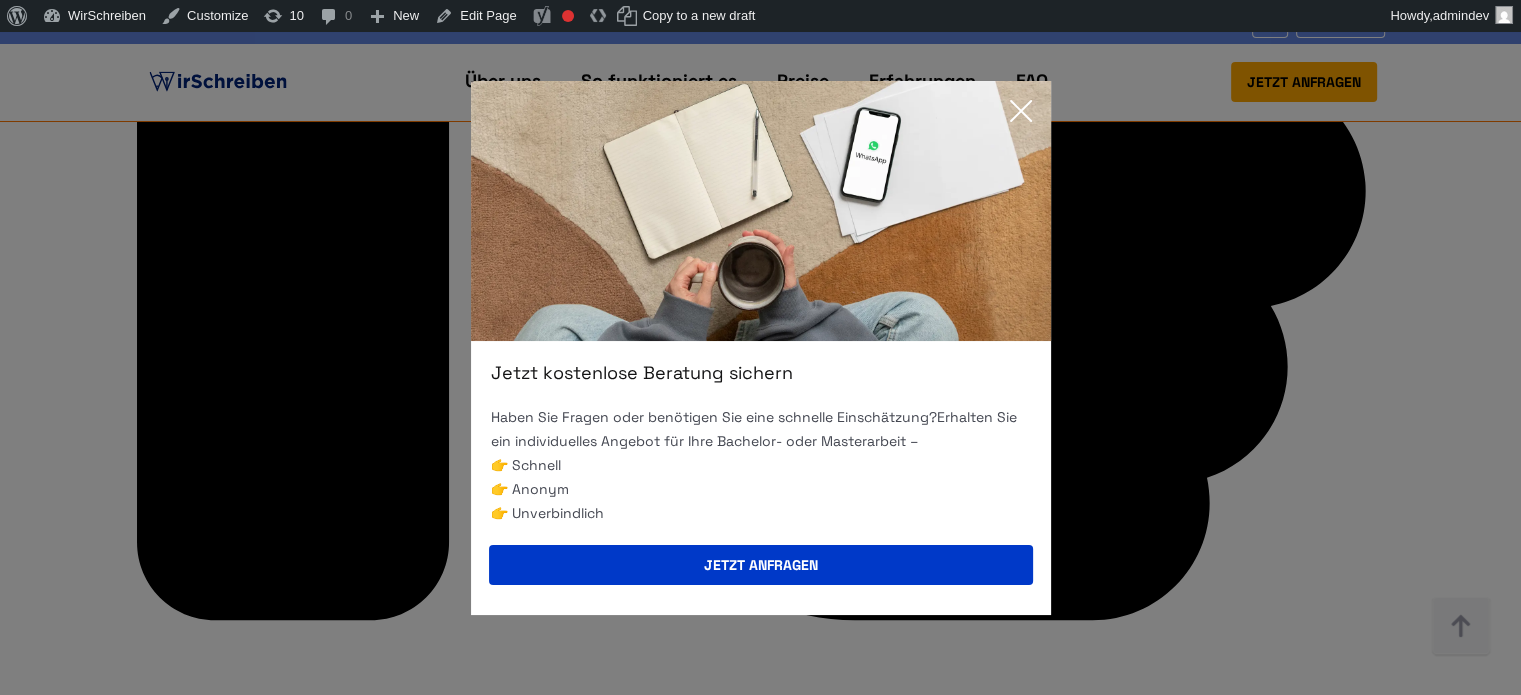scroll, scrollTop: 8700, scrollLeft: 0, axis: vertical 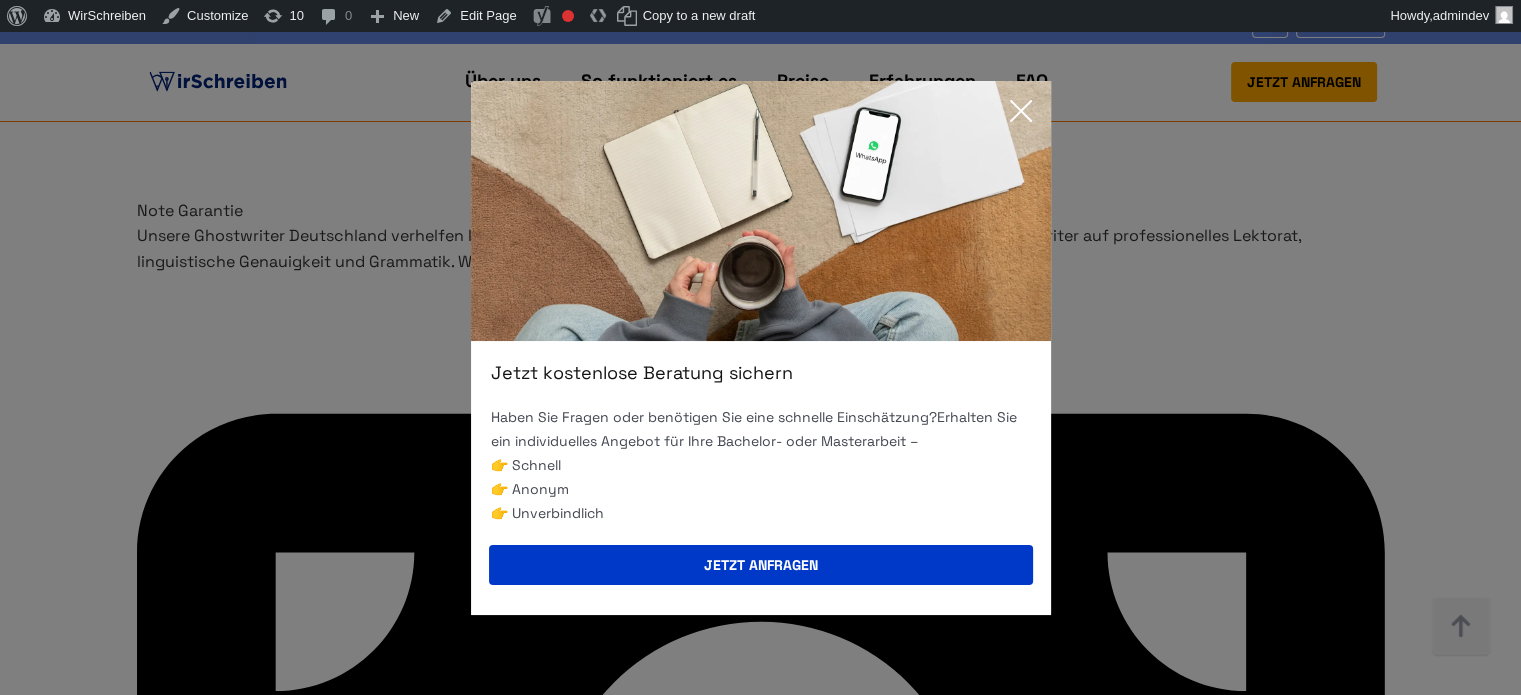 click 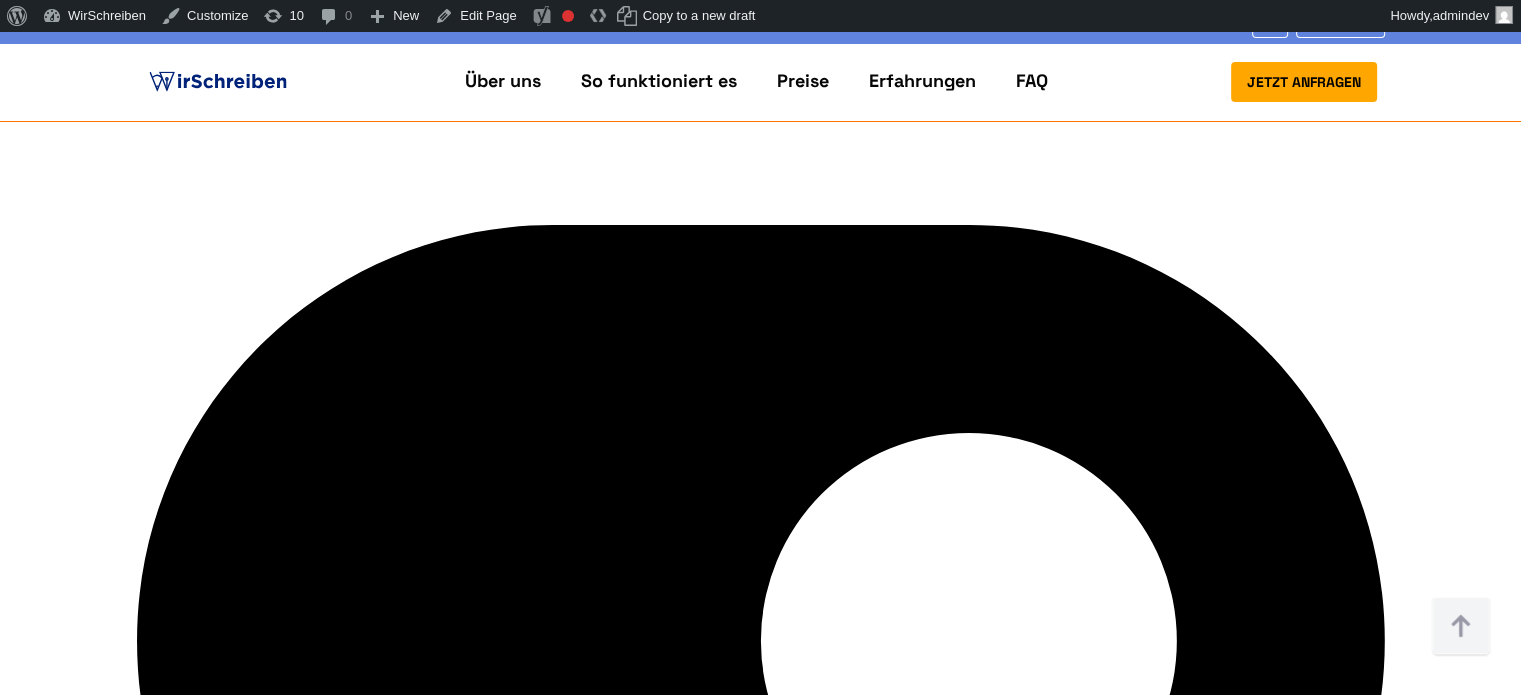 scroll, scrollTop: 10200, scrollLeft: 0, axis: vertical 